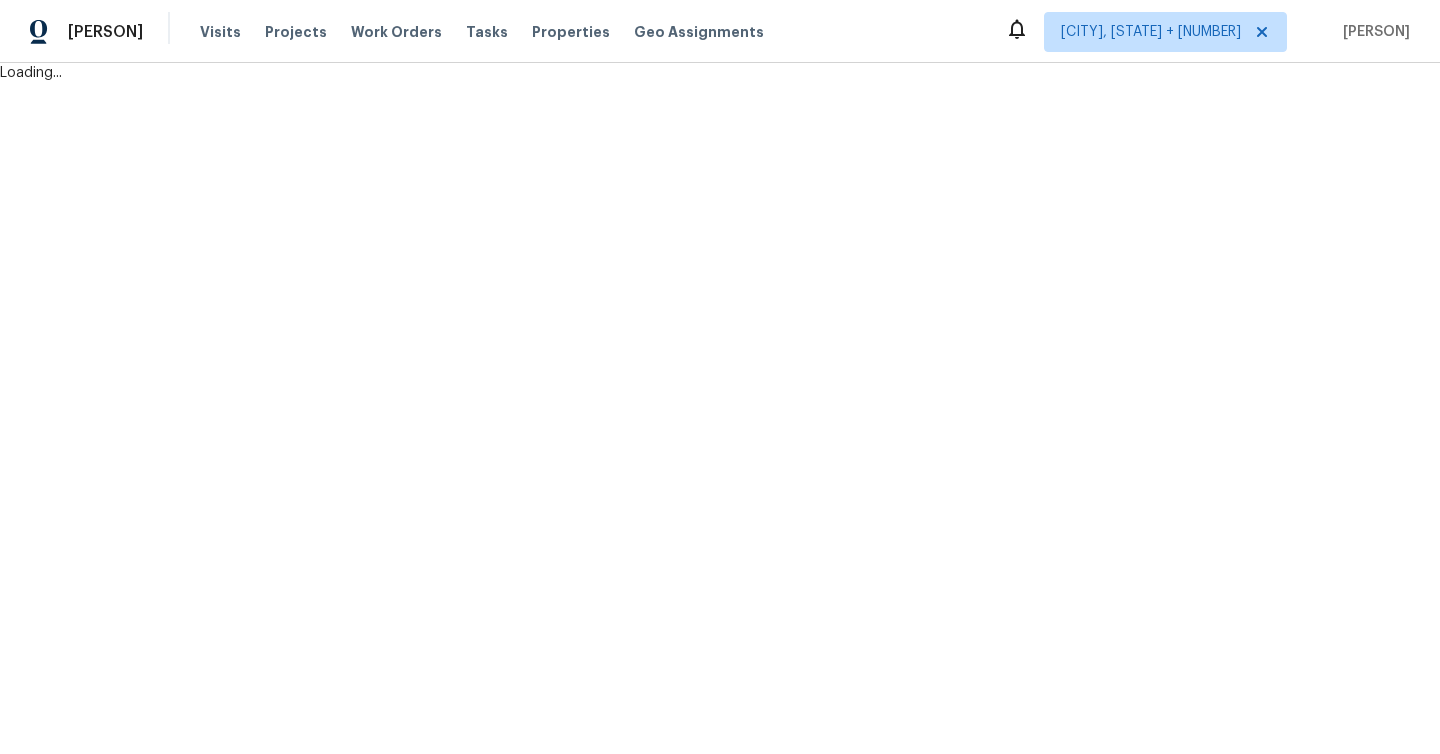 scroll, scrollTop: 0, scrollLeft: 0, axis: both 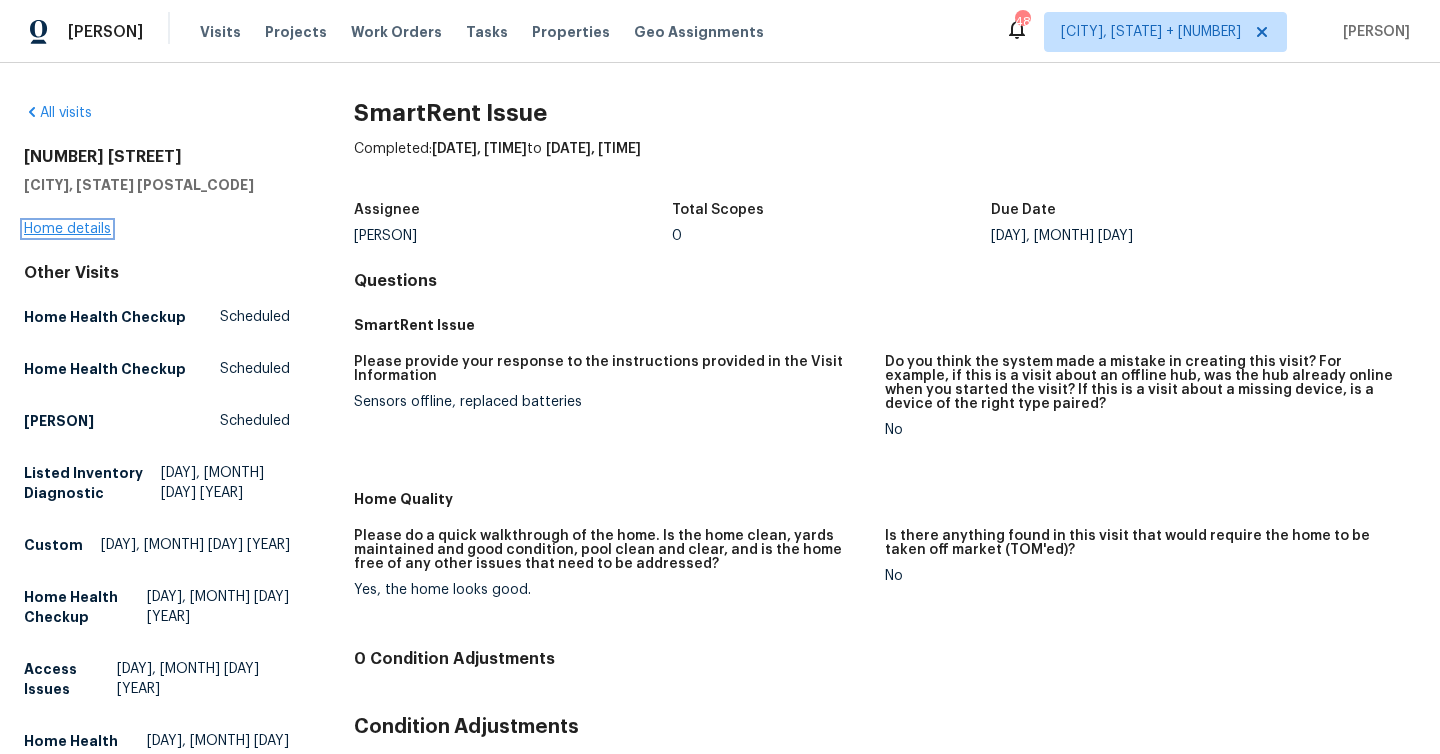 click on "Home details" at bounding box center [67, 229] 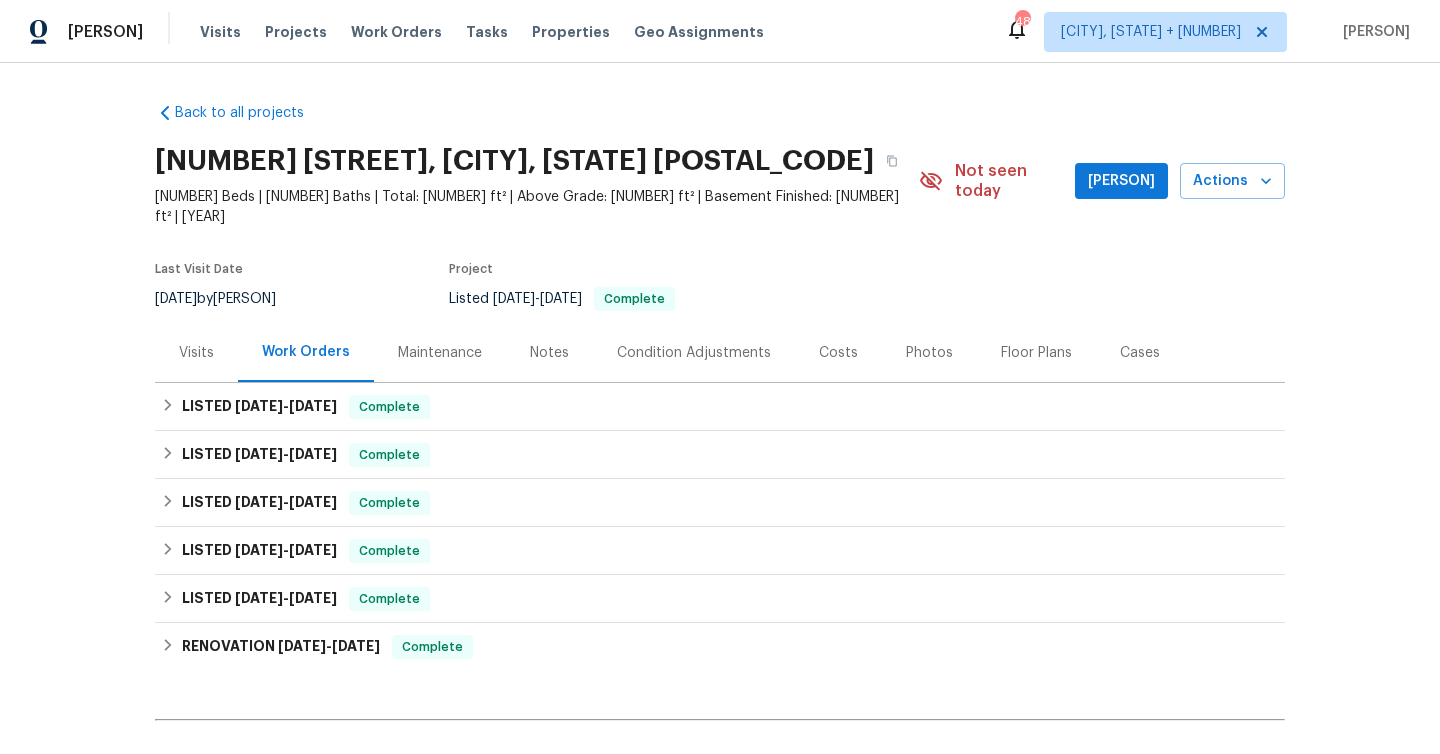 click on "Visits" at bounding box center [196, 352] 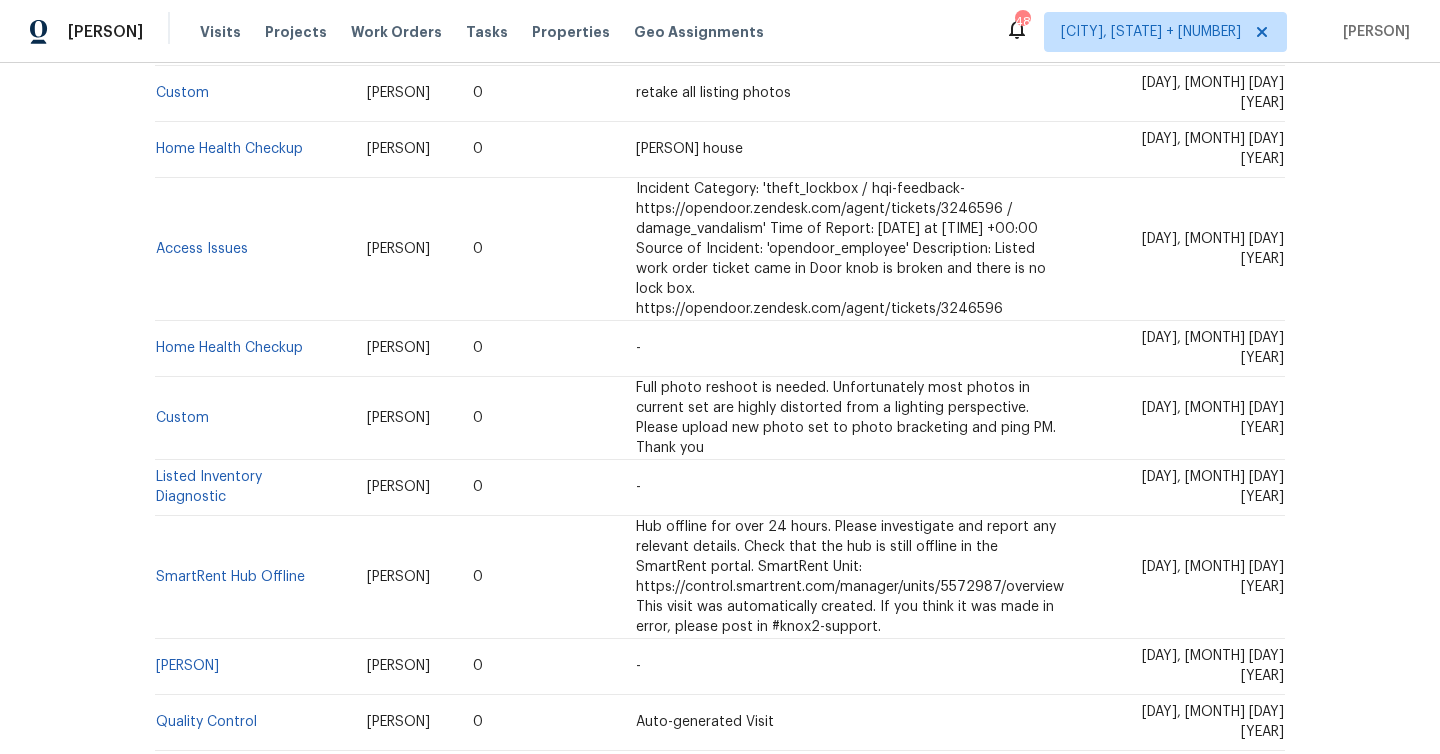 scroll, scrollTop: 784, scrollLeft: 0, axis: vertical 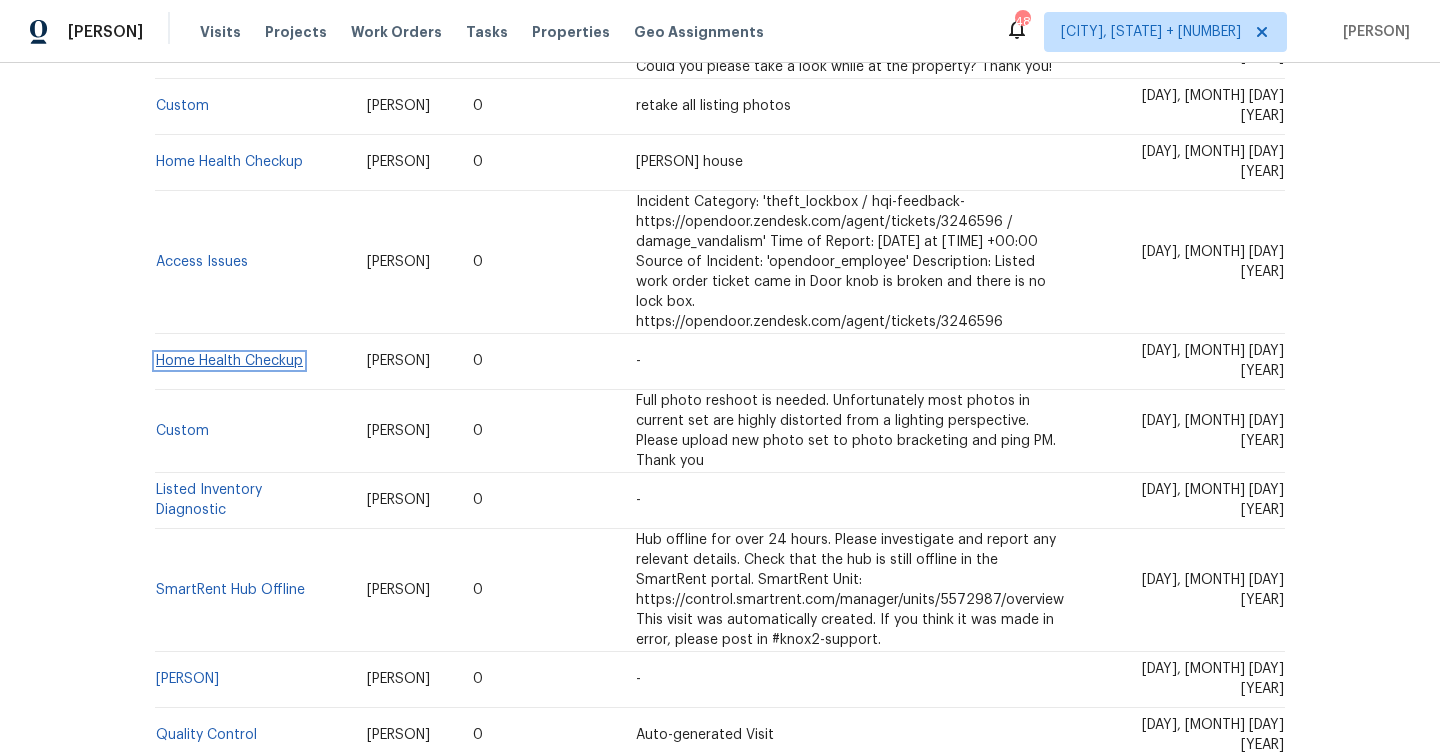 click on "Home Health Checkup" at bounding box center (229, 361) 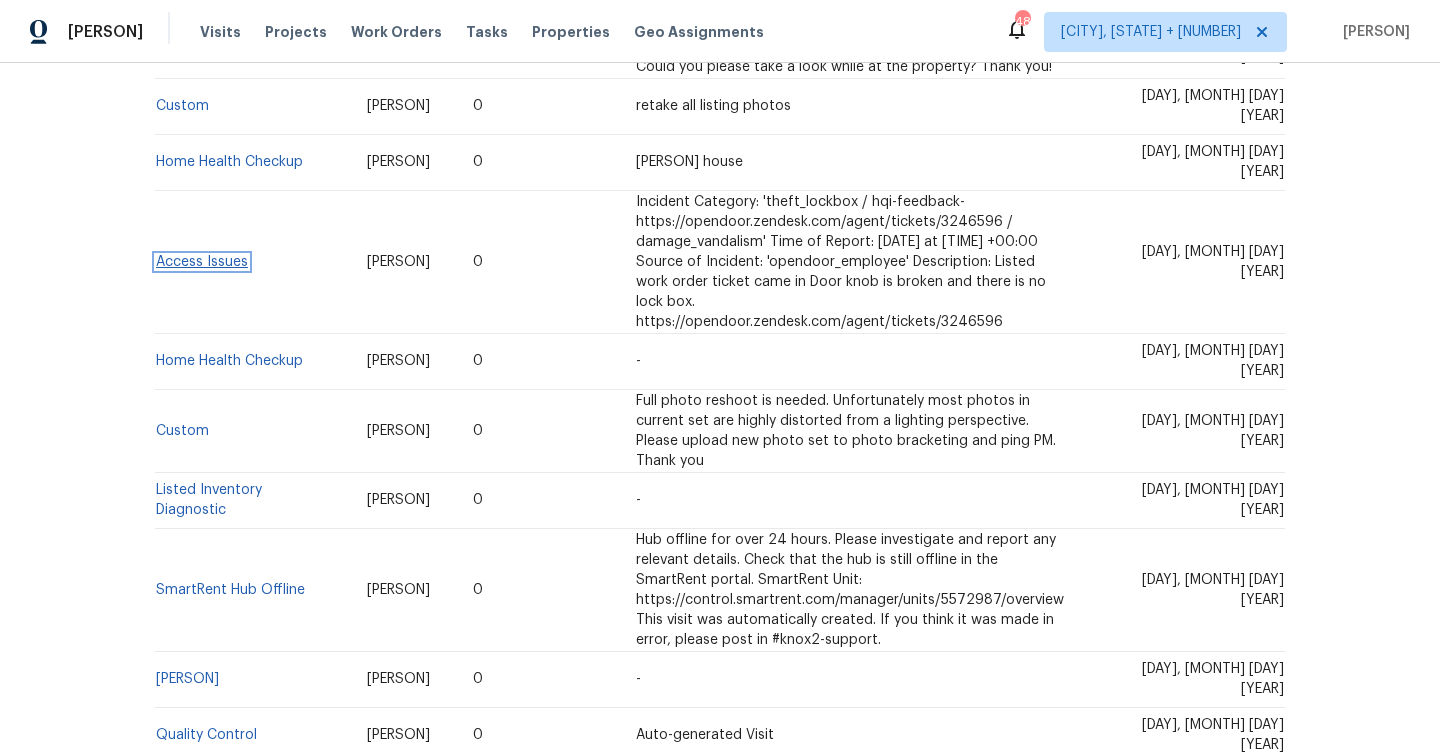click on "Access Issues" at bounding box center [202, 262] 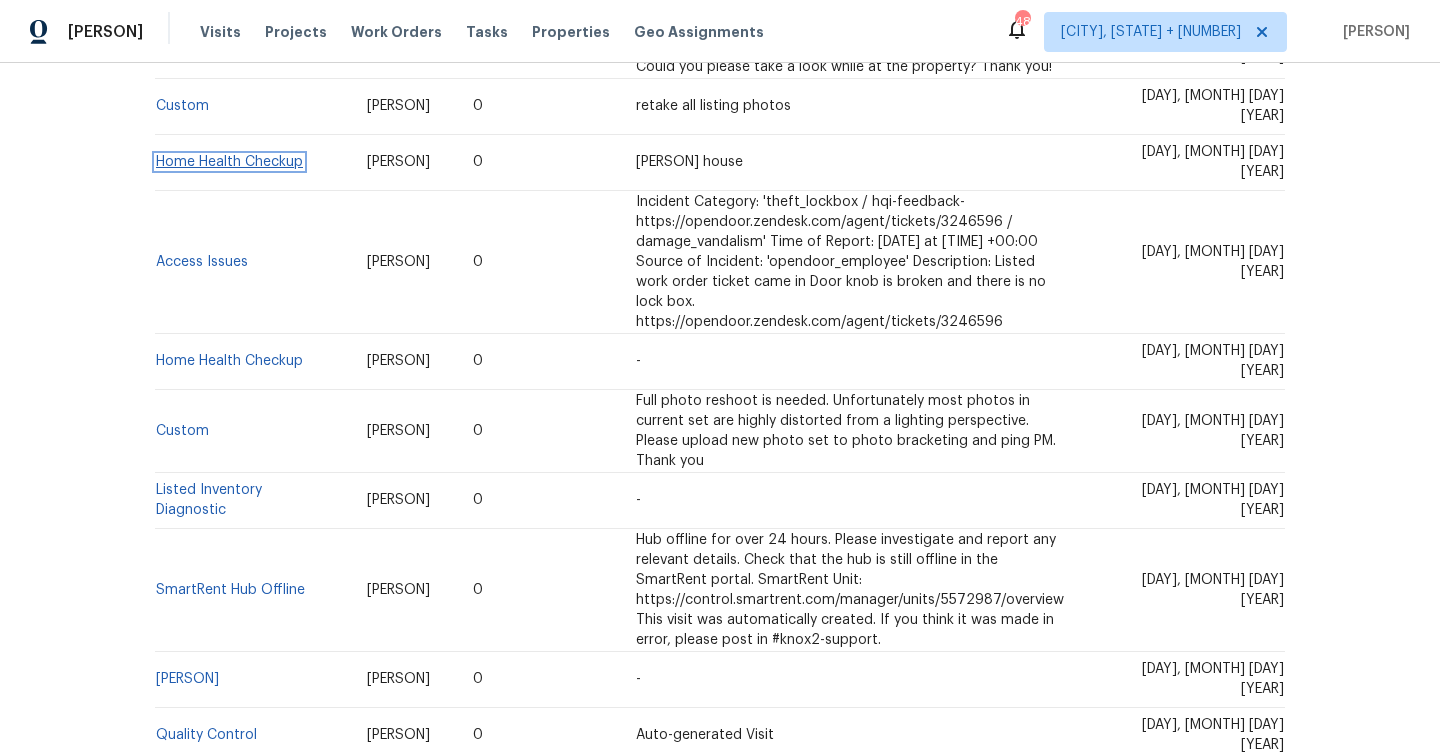 click on "Home Health Checkup" at bounding box center (229, 162) 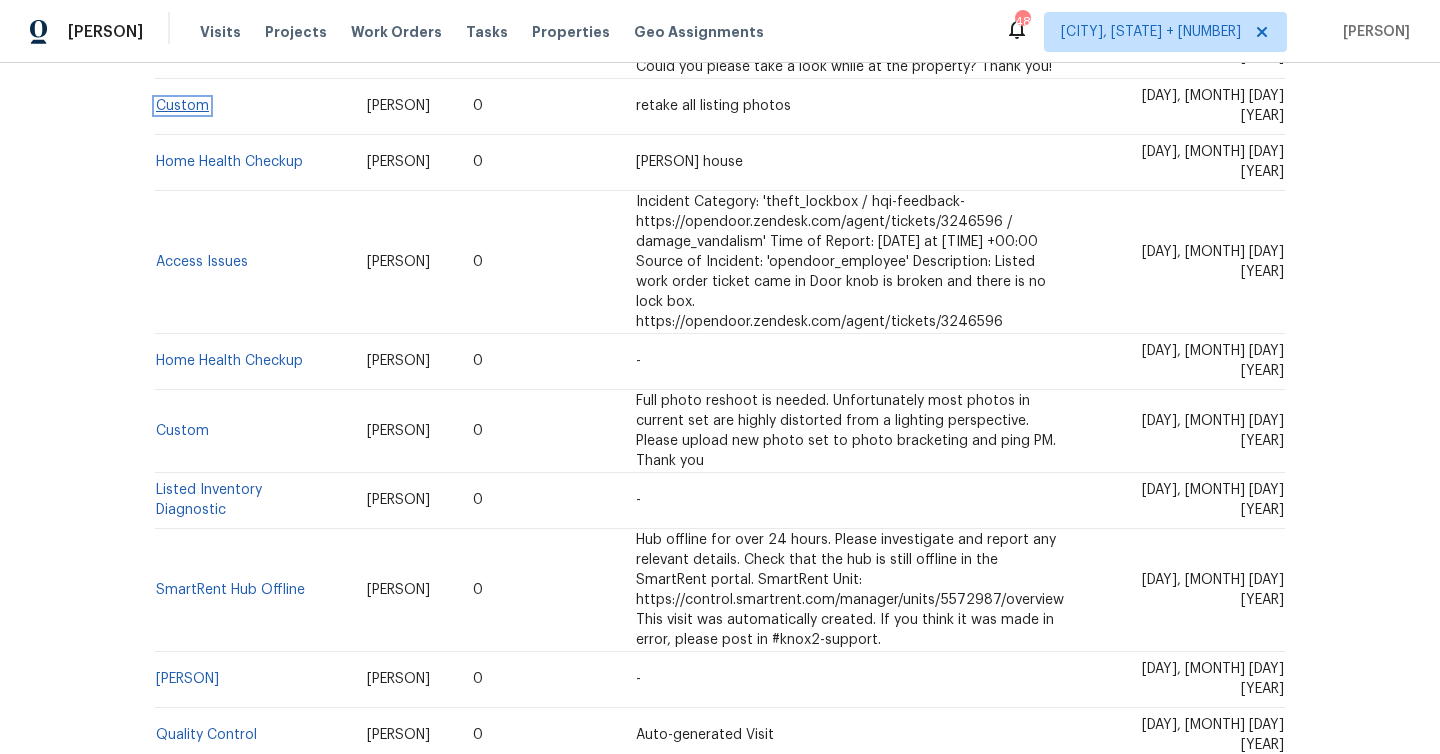 click on "Custom" at bounding box center (182, 106) 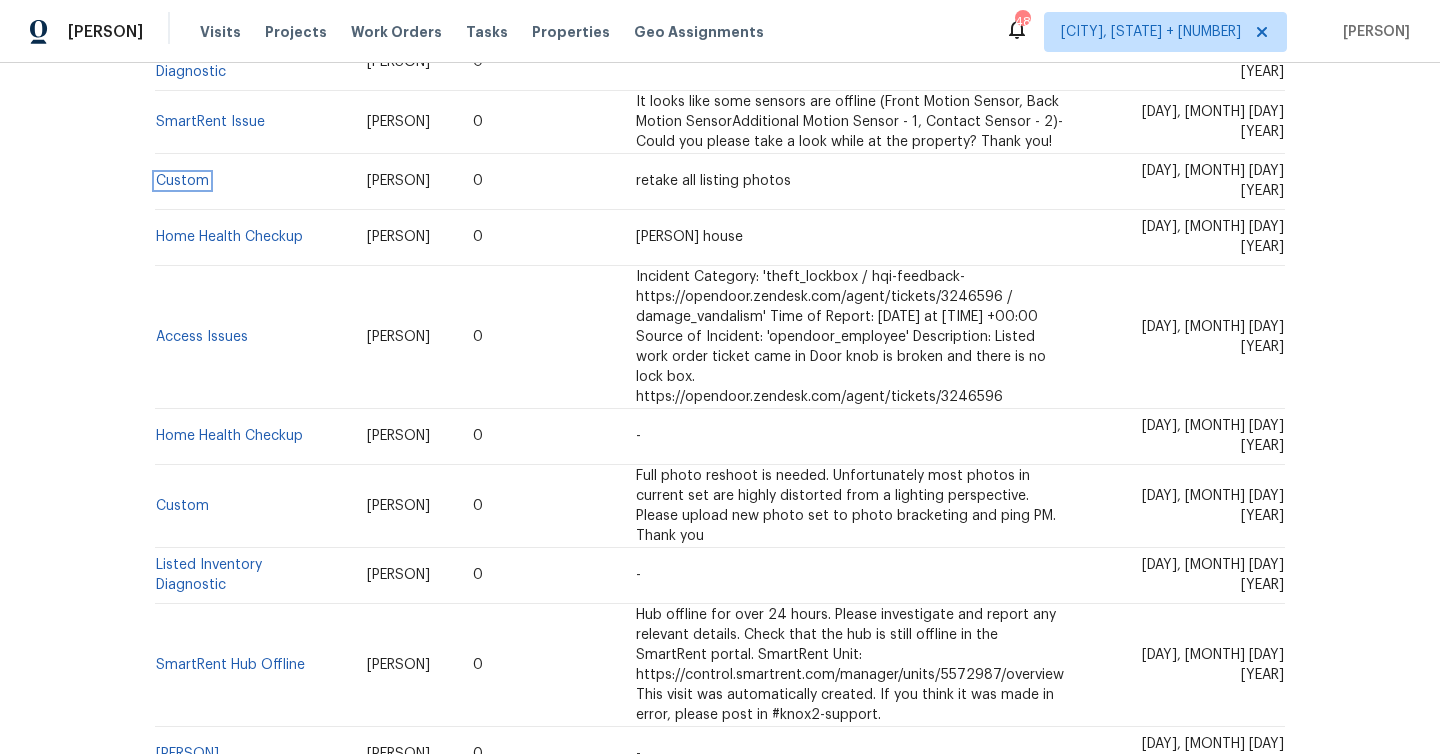 scroll, scrollTop: 686, scrollLeft: 0, axis: vertical 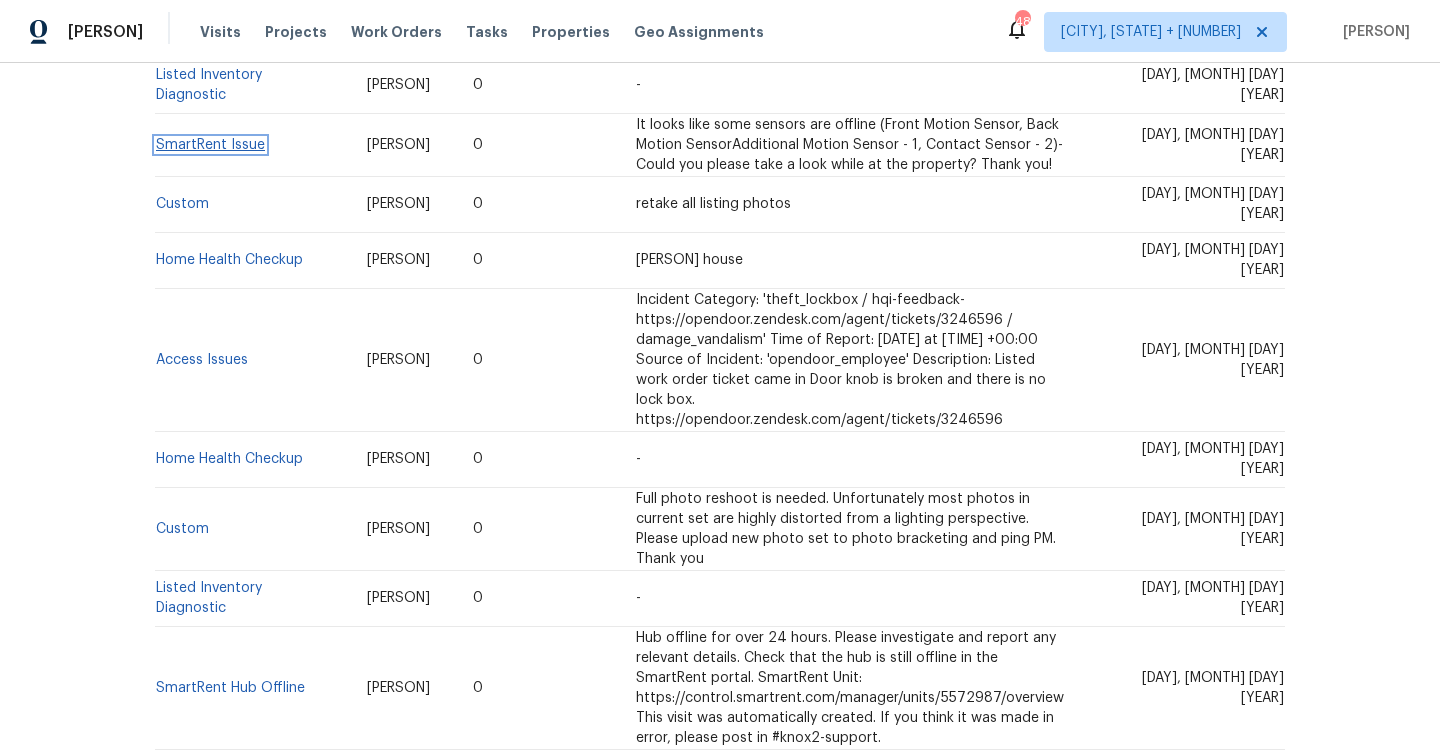 click on "SmartRent Issue" at bounding box center (210, 145) 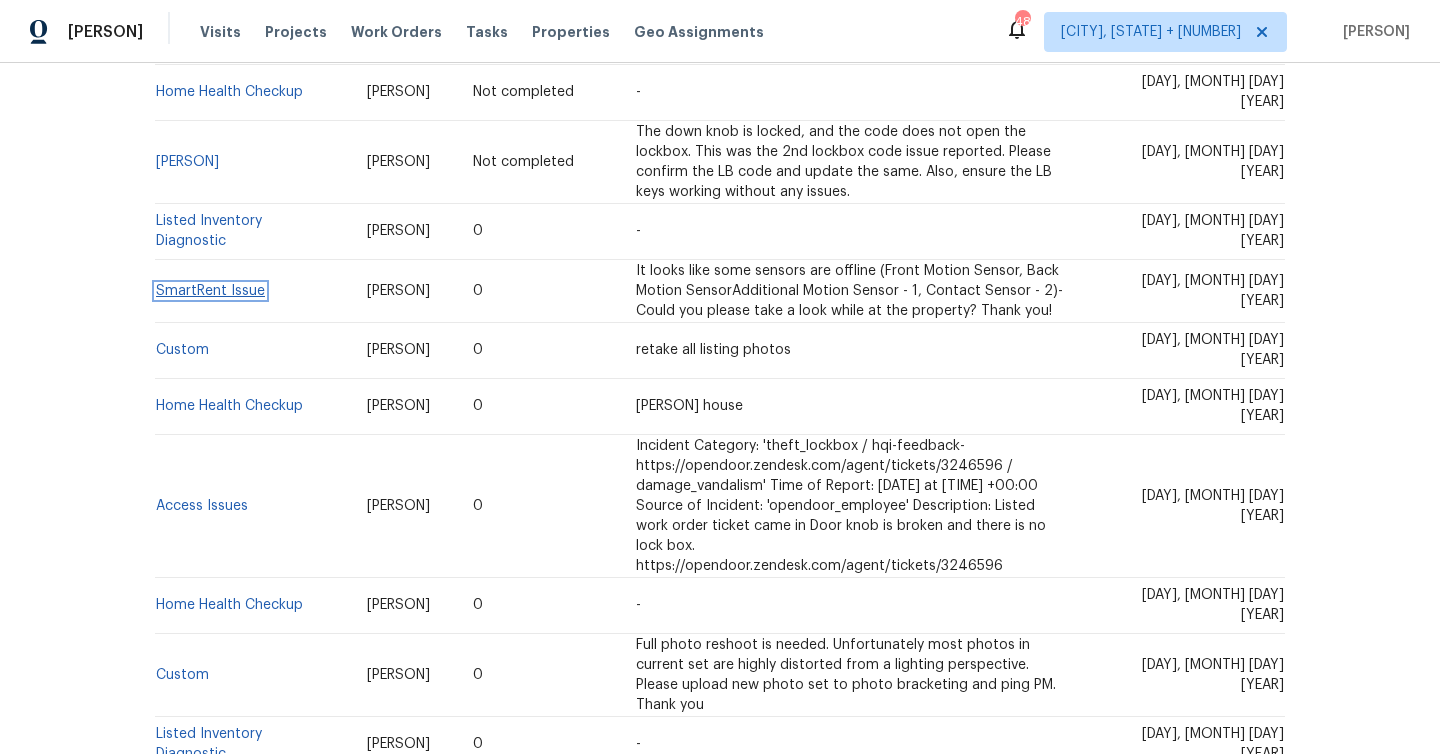 scroll, scrollTop: 501, scrollLeft: 0, axis: vertical 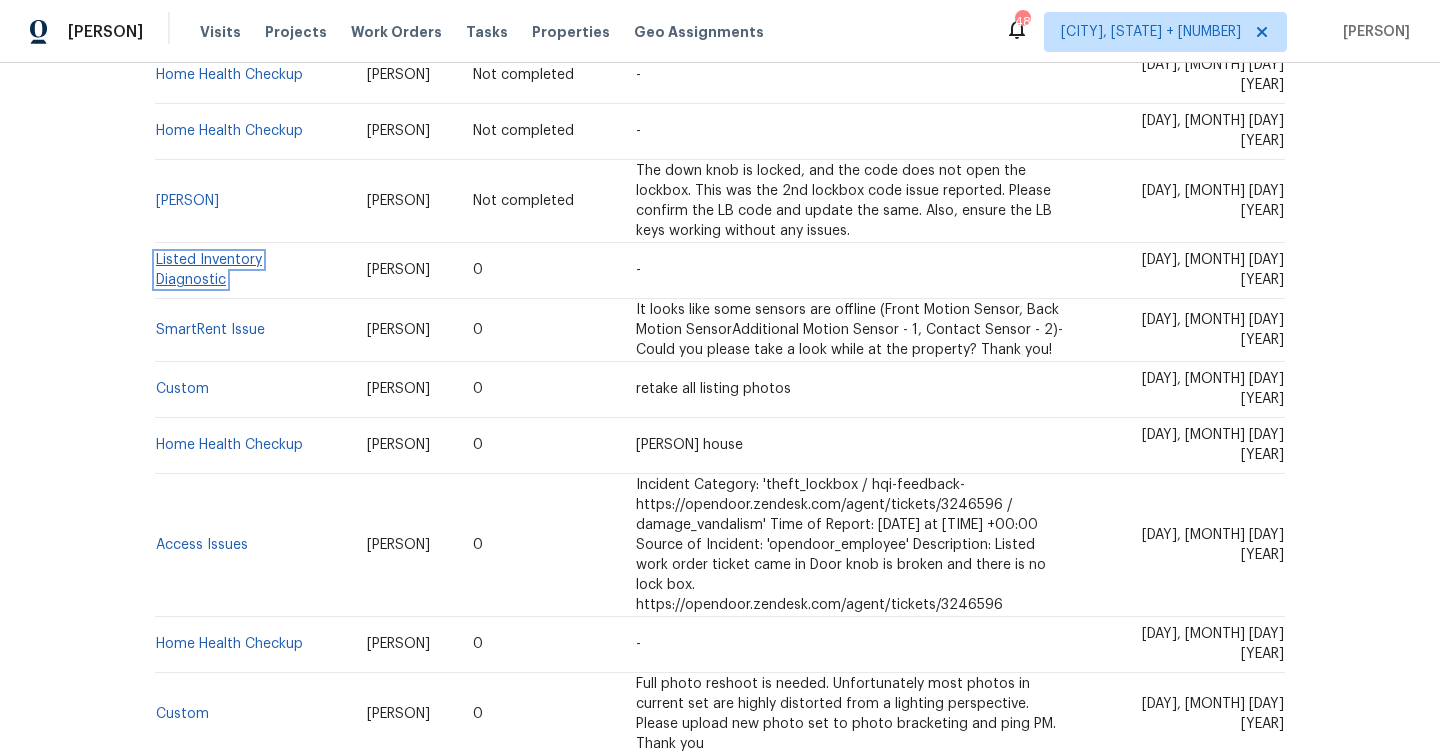 click on "Listed Inventory Diagnostic" at bounding box center [209, 270] 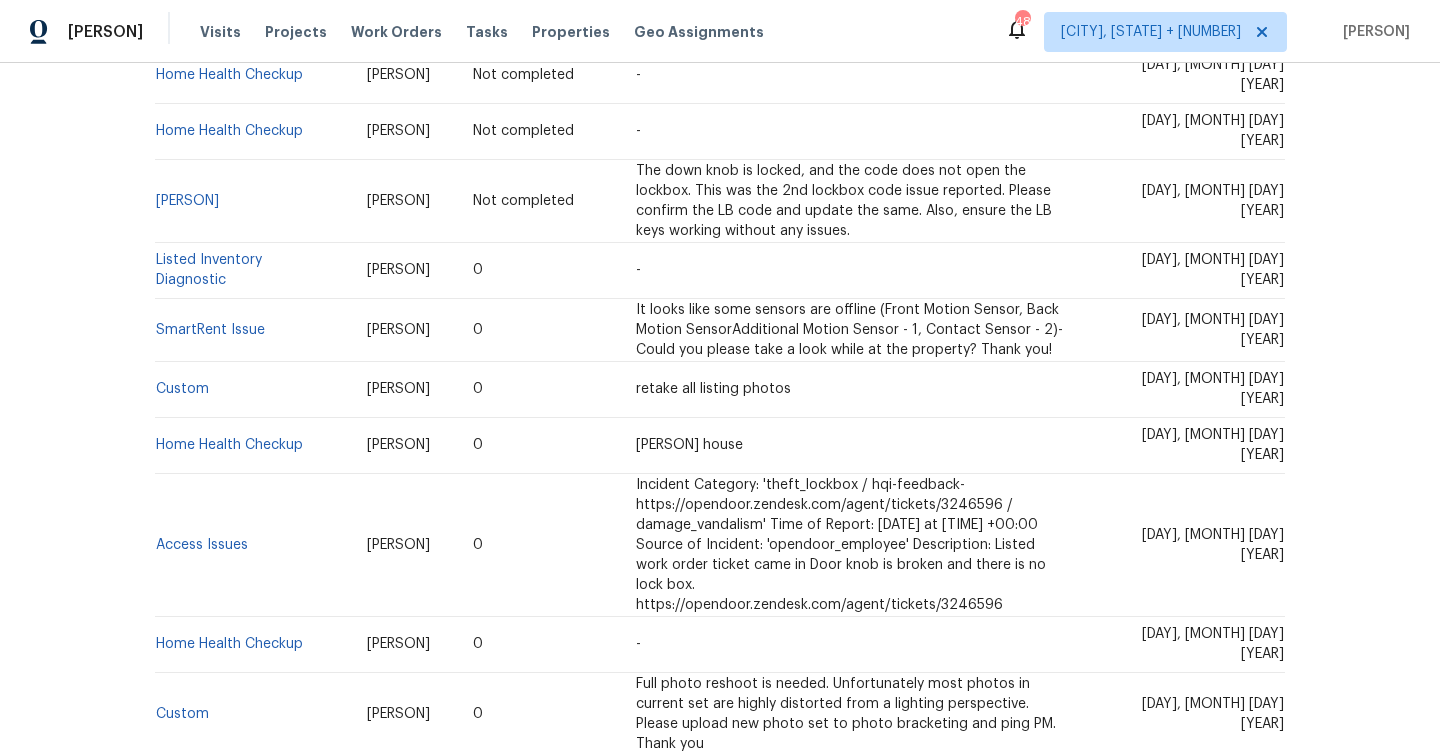 click on "Home Feedback P1" at bounding box center [253, 200] 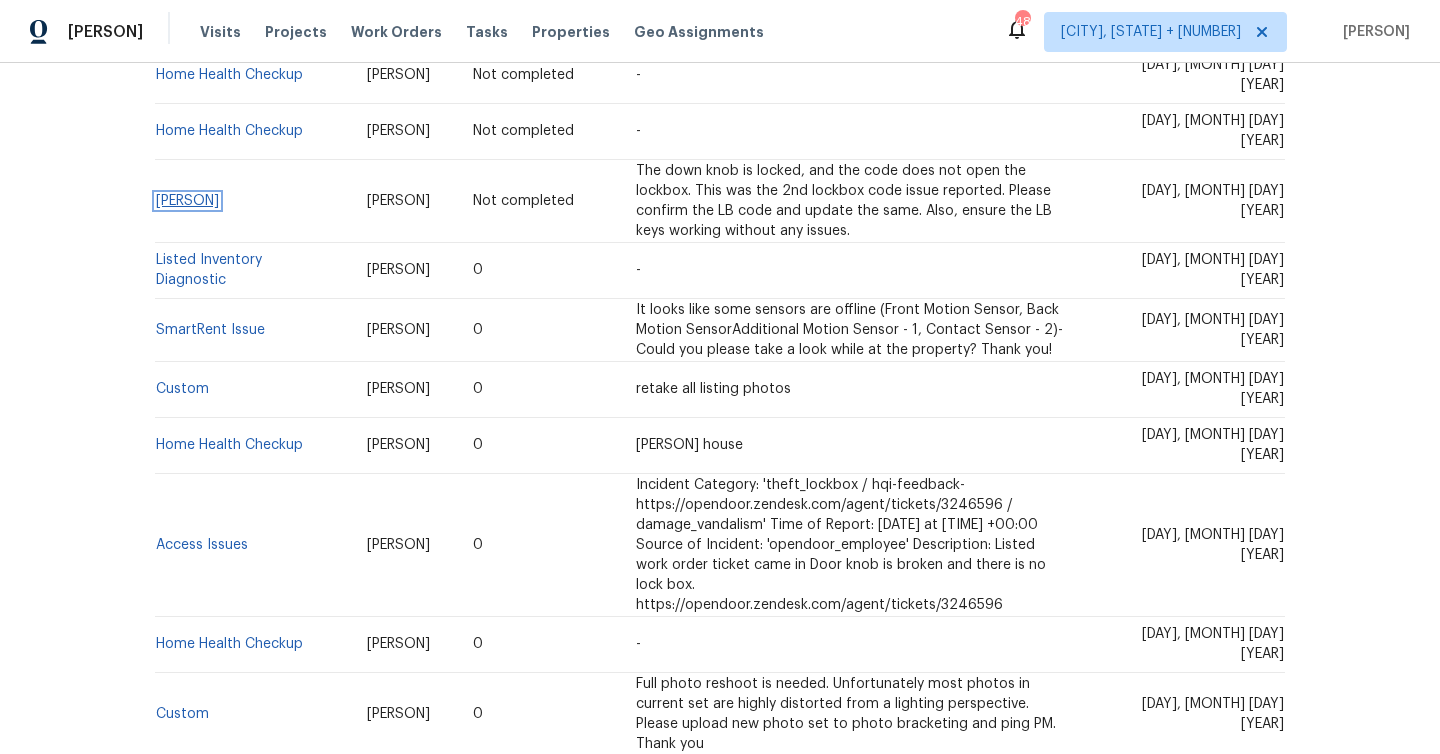 click on "Home Feedback P1" at bounding box center (187, 201) 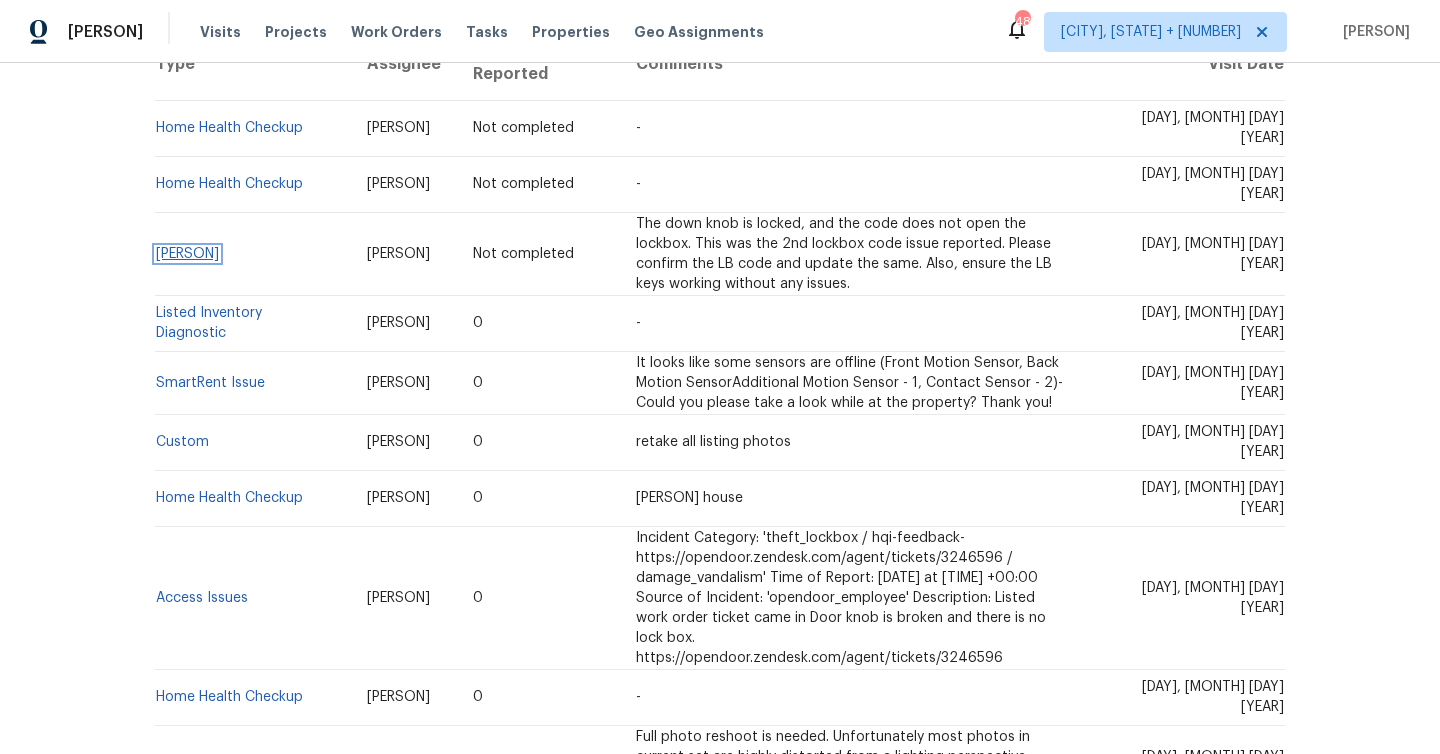 scroll, scrollTop: 439, scrollLeft: 0, axis: vertical 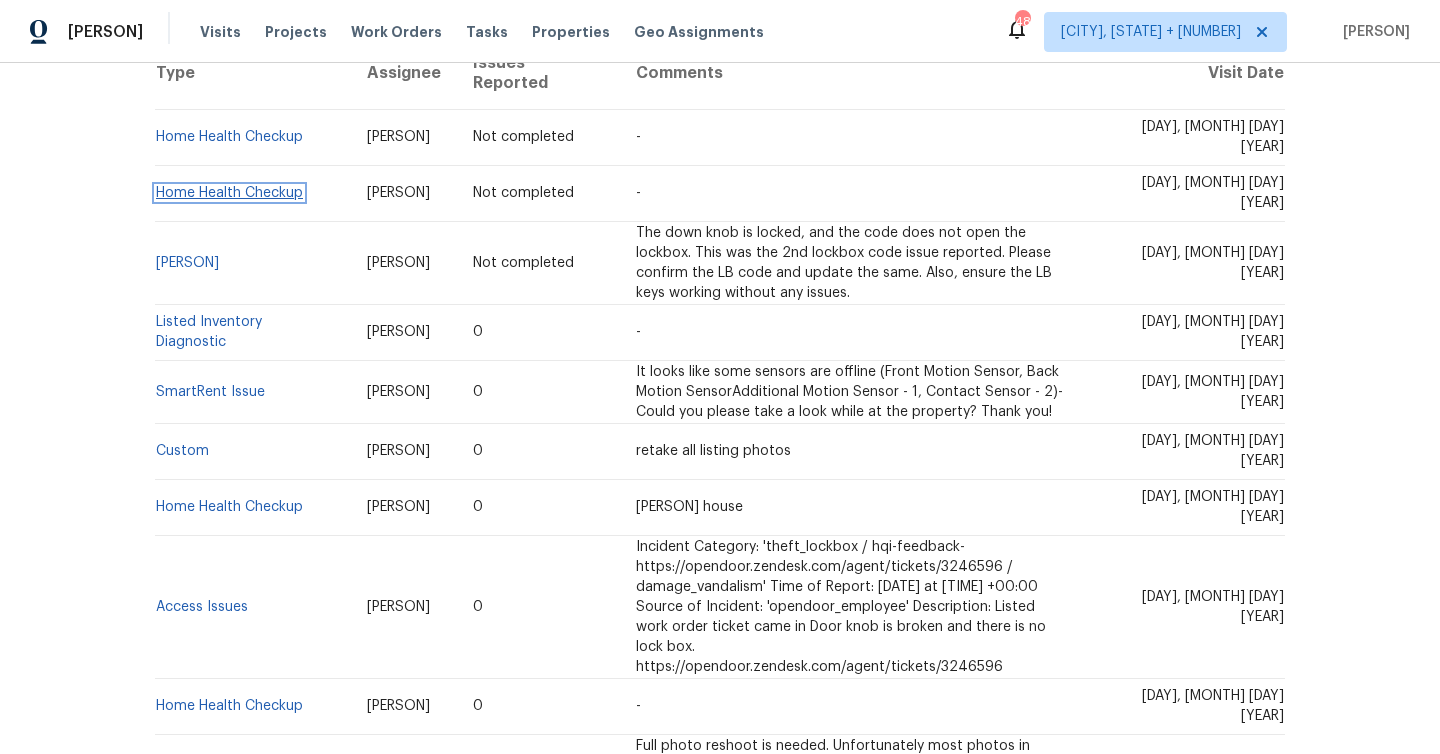 click on "Home Health Checkup" at bounding box center [229, 193] 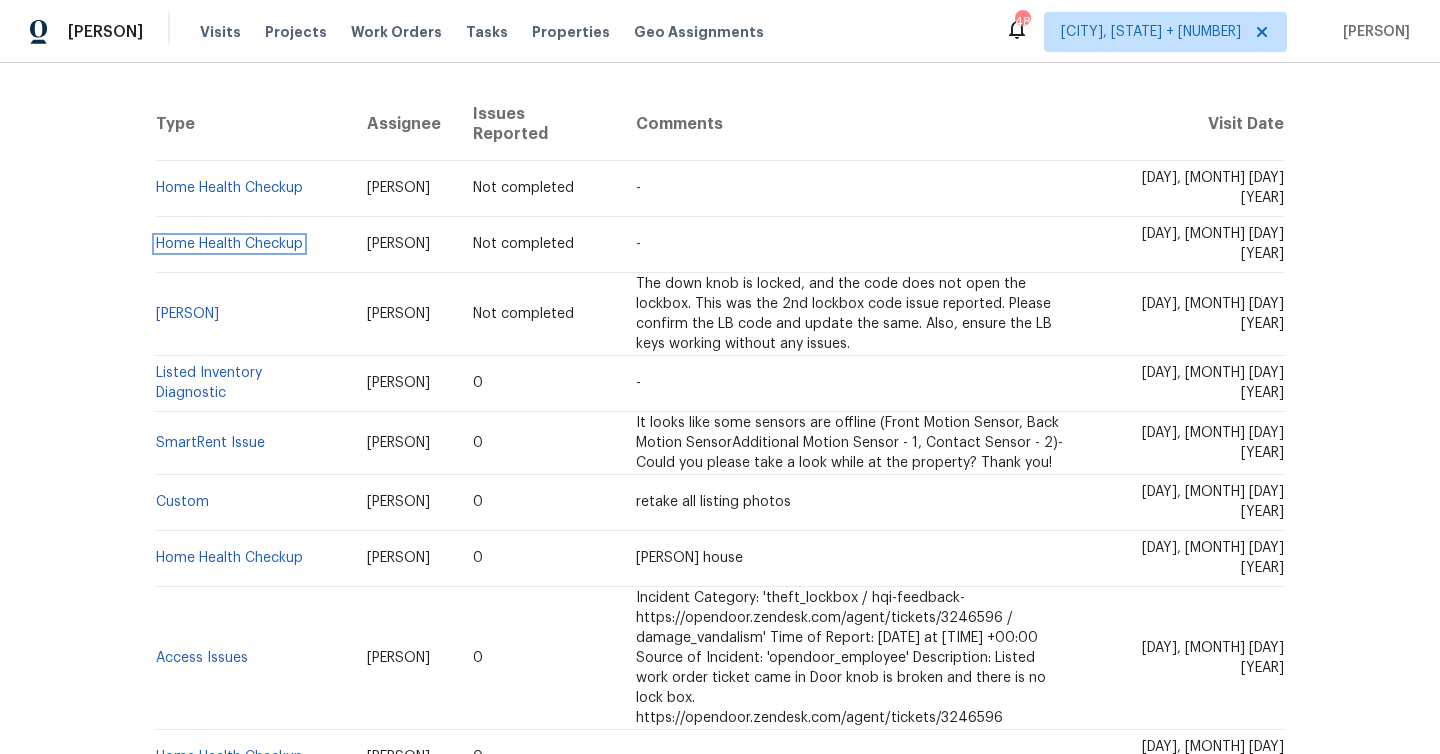 scroll, scrollTop: 374, scrollLeft: 0, axis: vertical 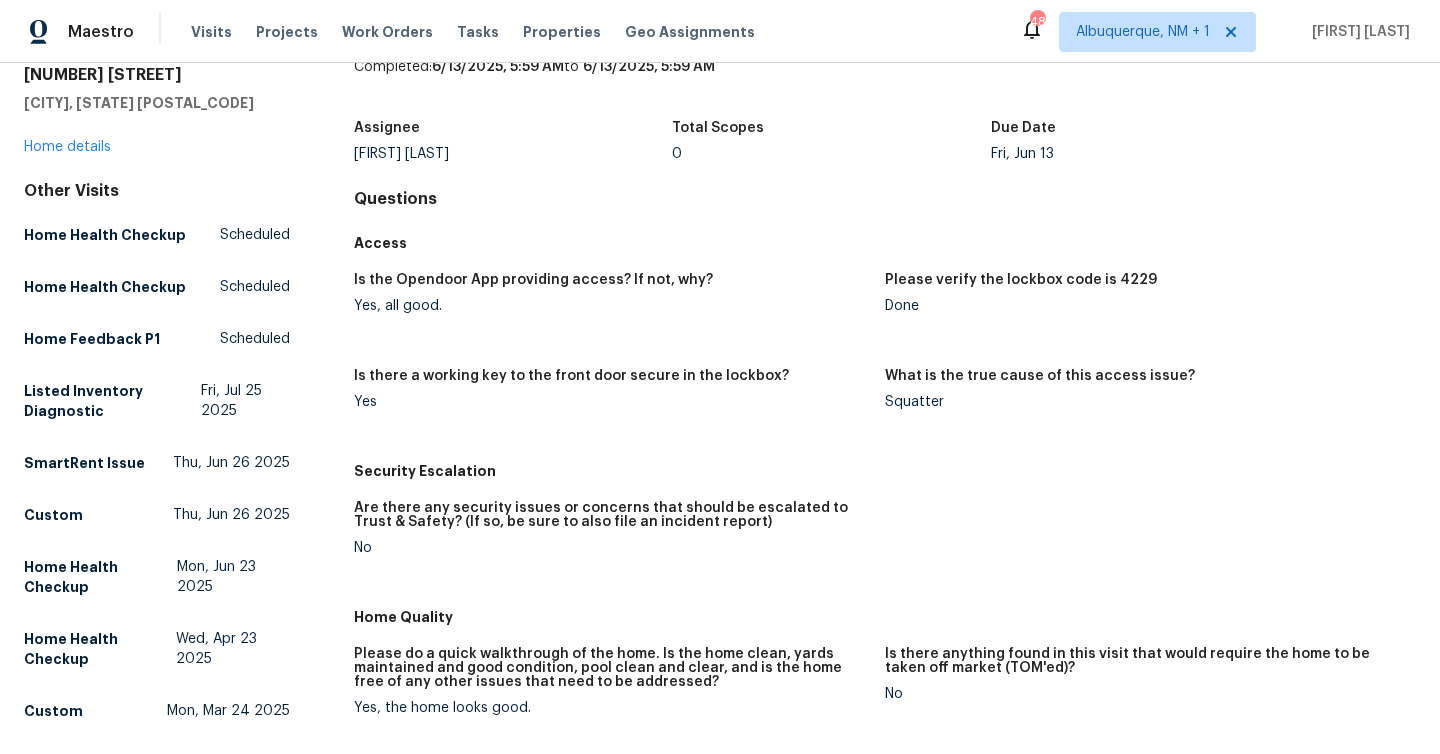 click on "Please verify the lockbox code is 4229" at bounding box center [1021, 280] 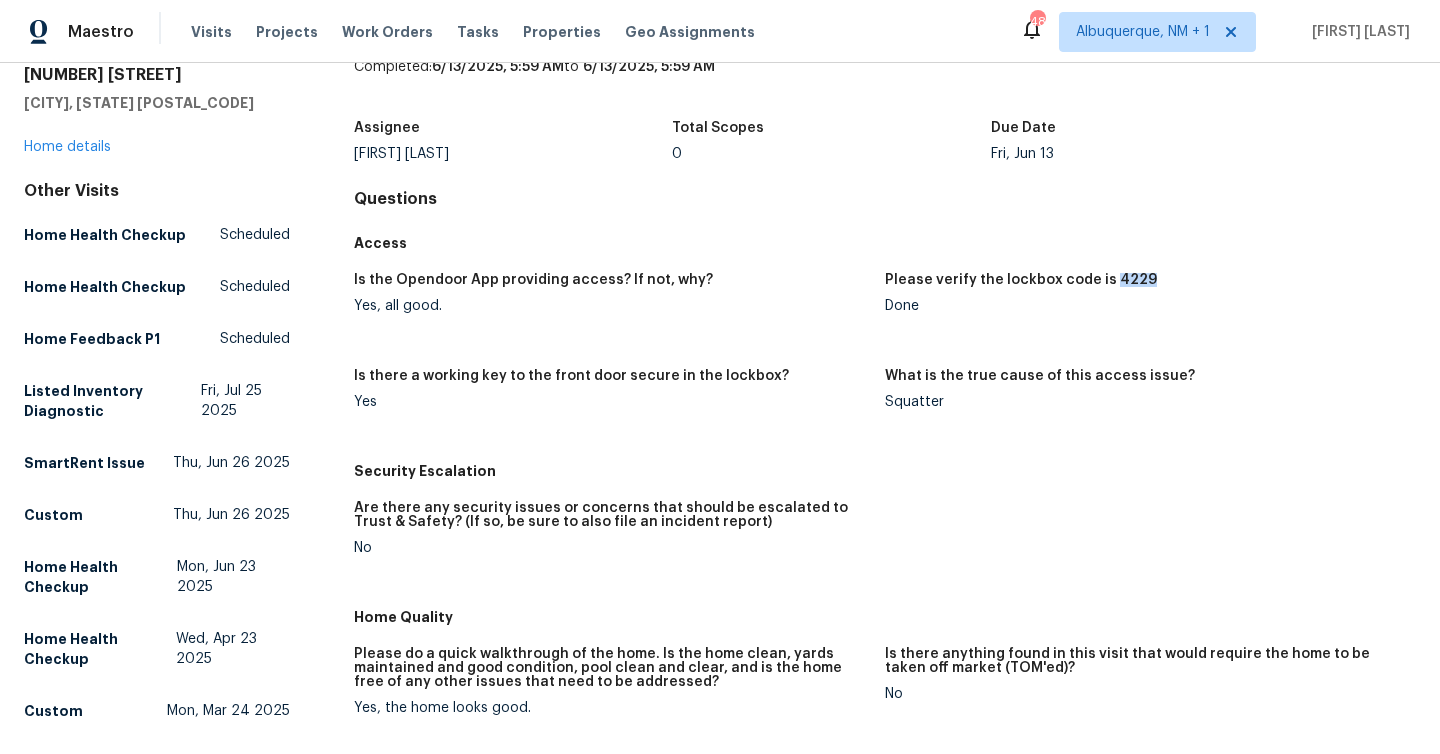 click on "Please verify the lockbox code is 4229" at bounding box center [1021, 280] 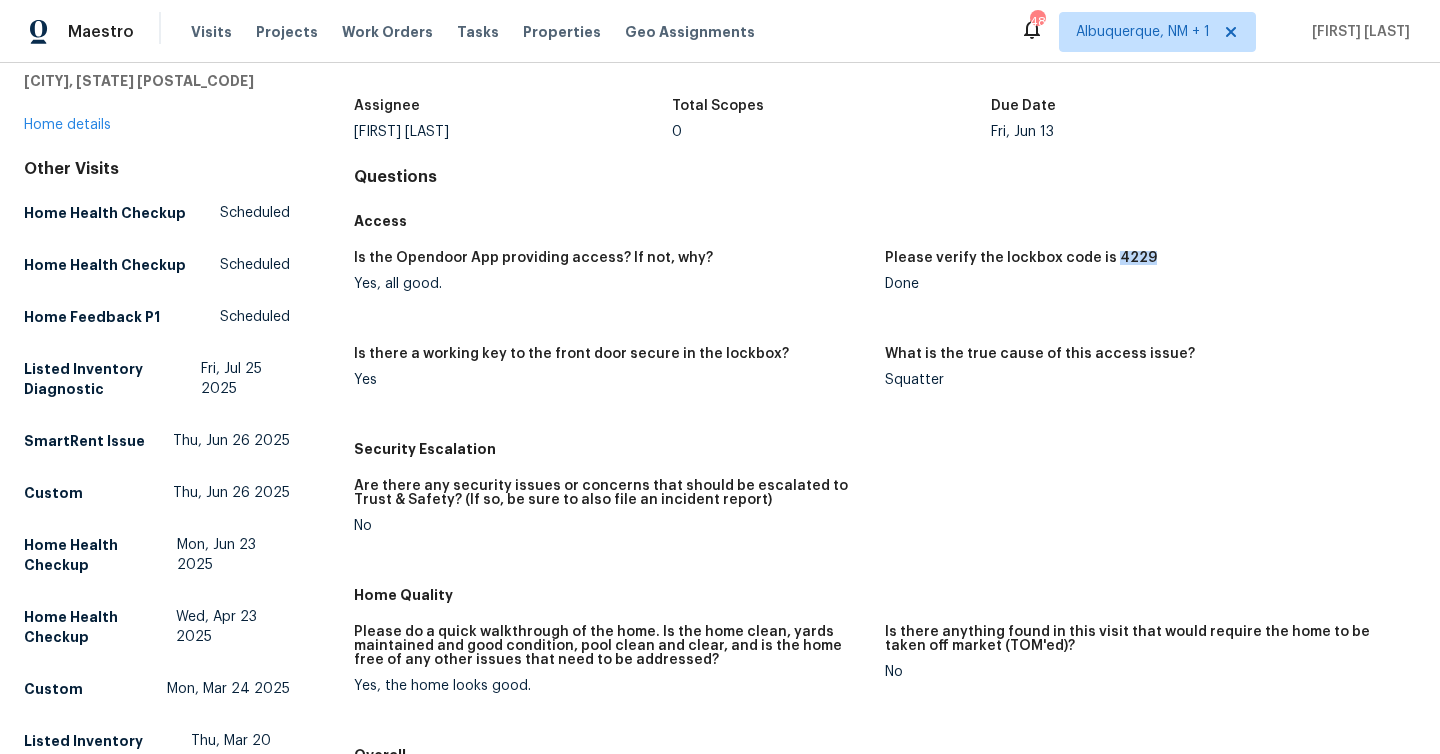scroll, scrollTop: 0, scrollLeft: 0, axis: both 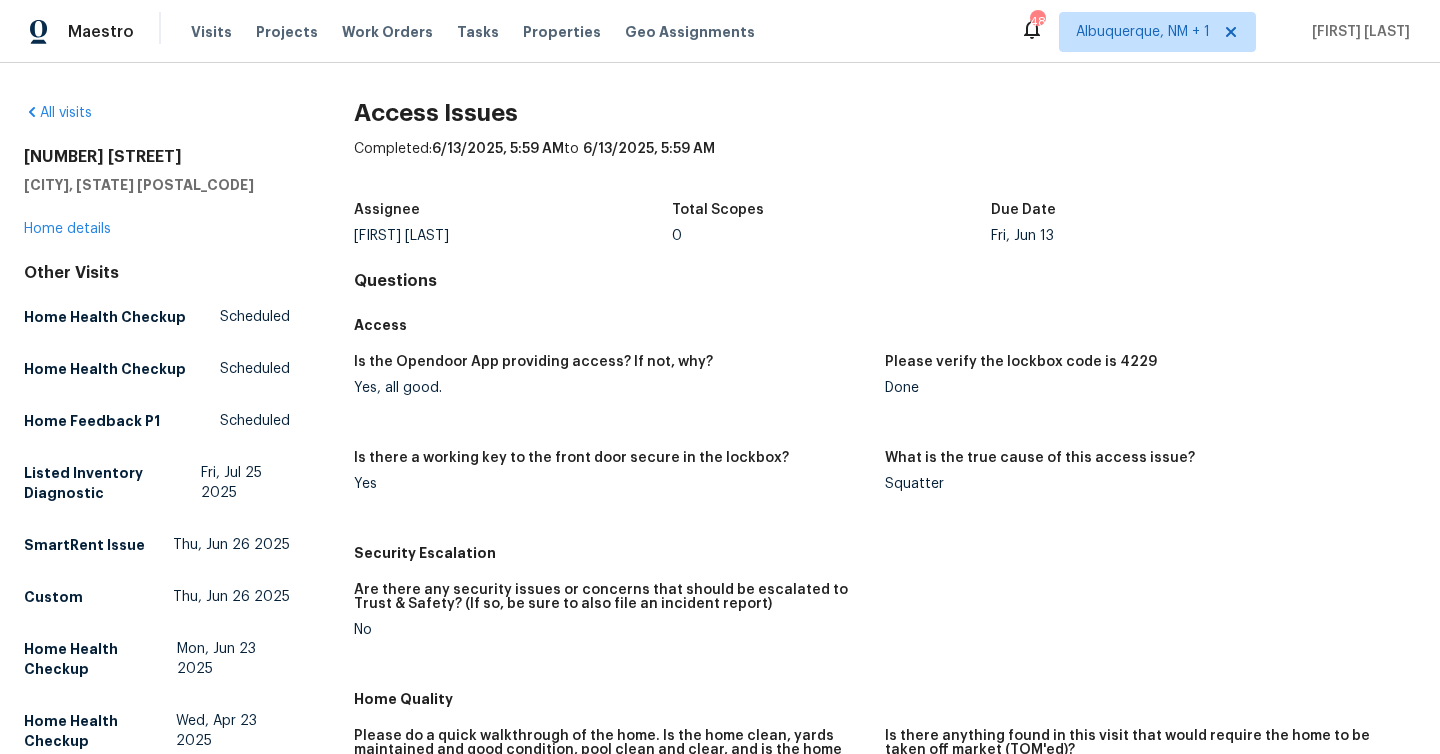 click on "[NUMBER] [STREET]" at bounding box center [157, 157] 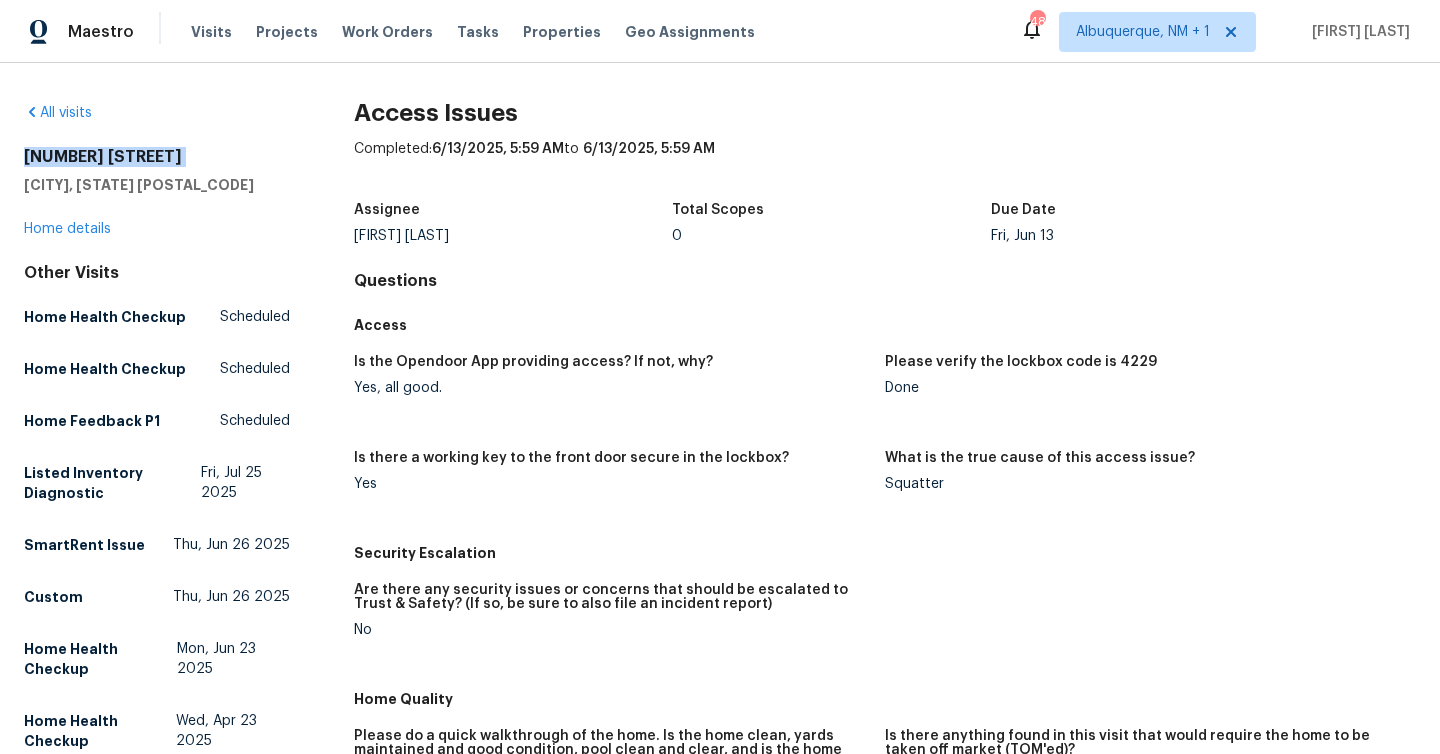 click on "[NUMBER] [STREET]" at bounding box center (157, 157) 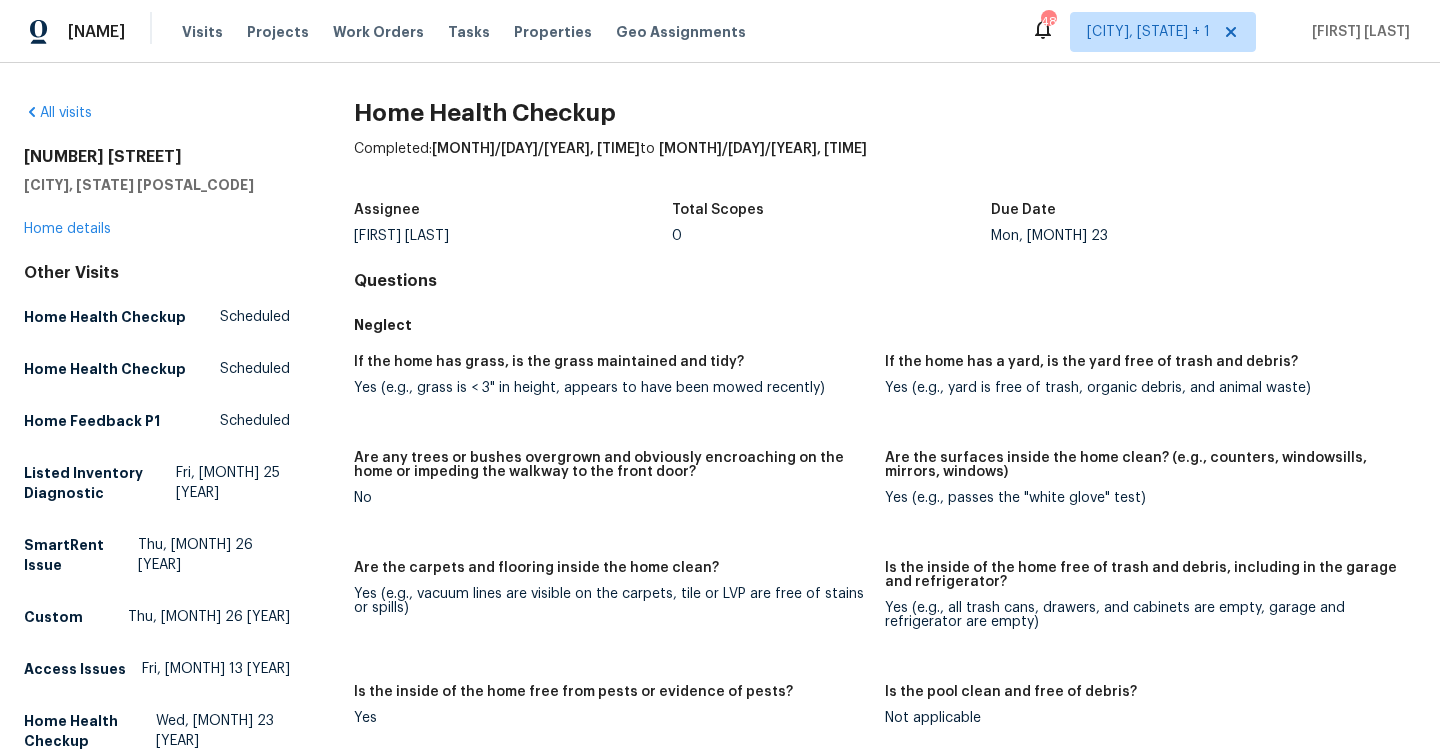 scroll, scrollTop: 0, scrollLeft: 0, axis: both 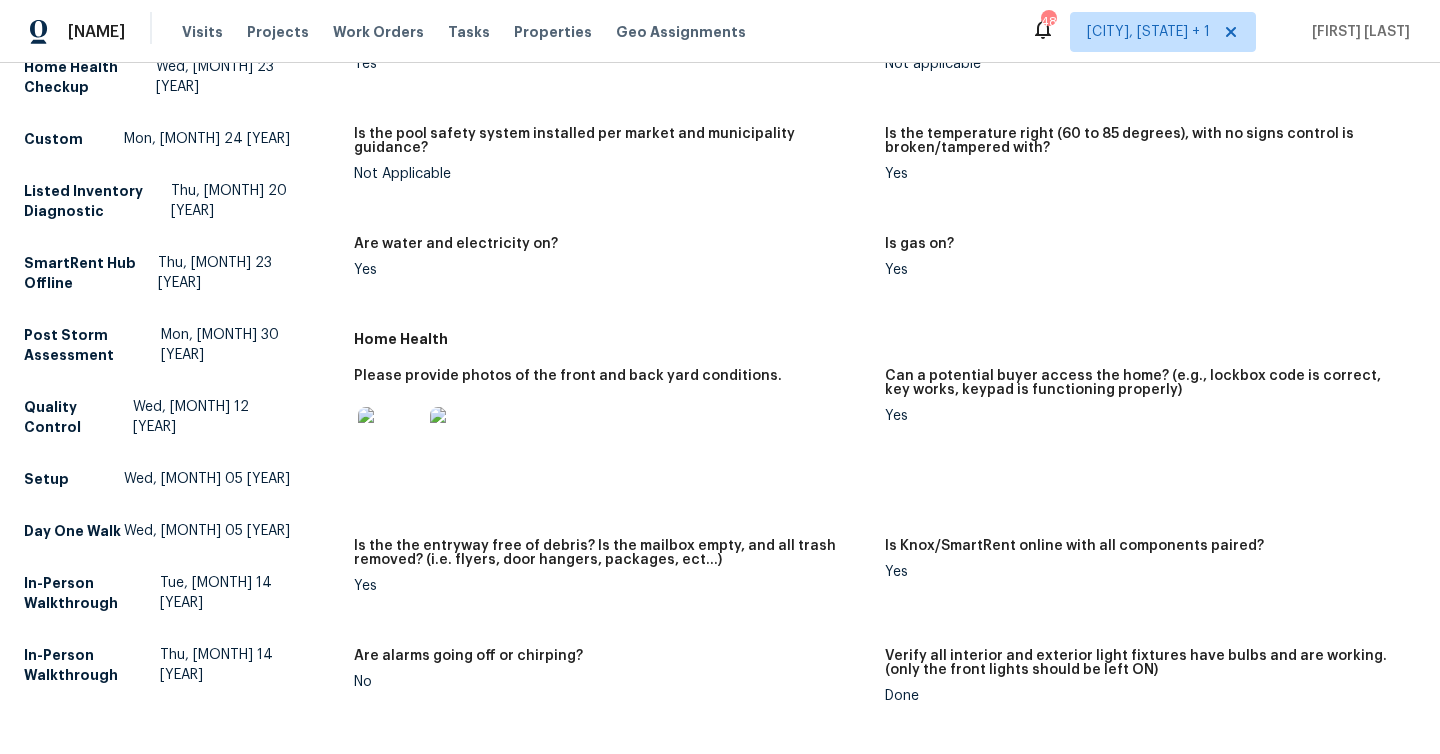 click at bounding box center [390, 439] 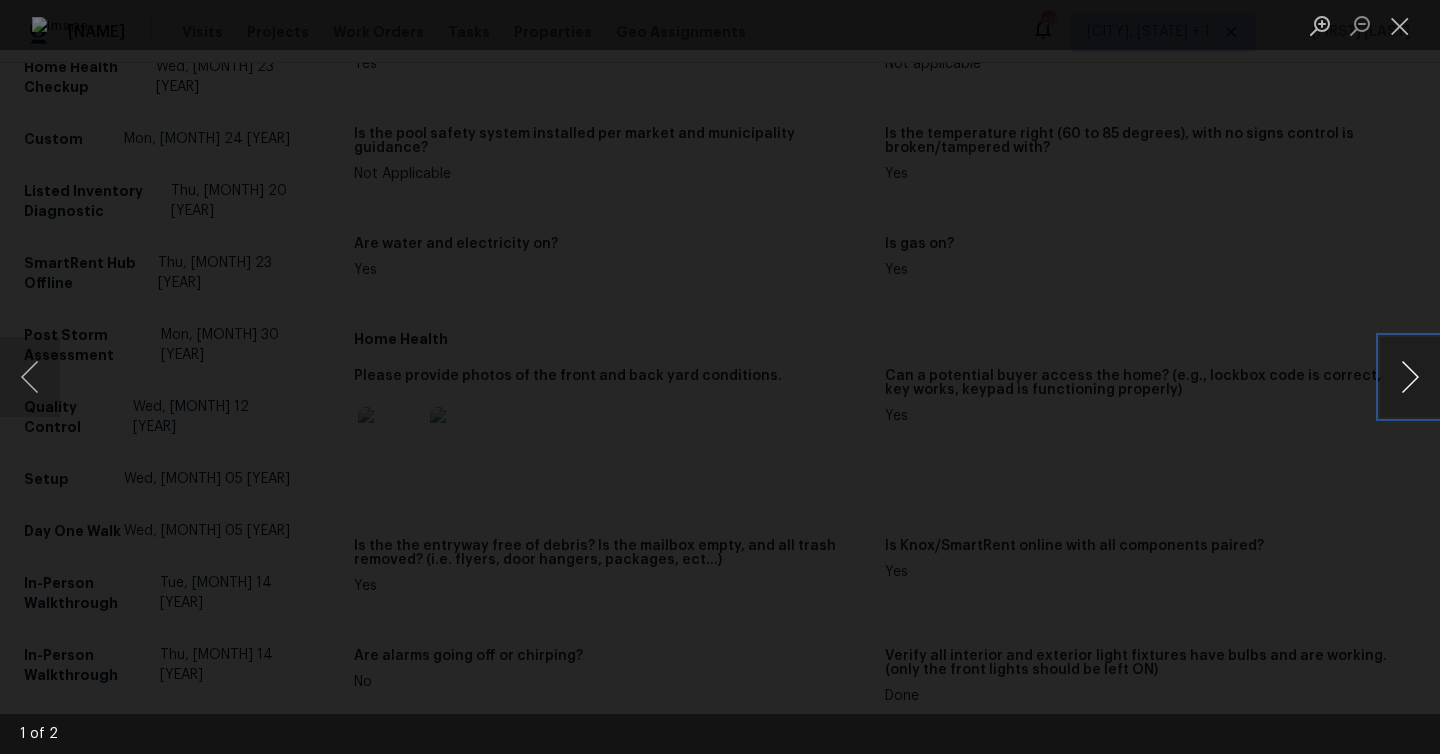 click at bounding box center [1410, 377] 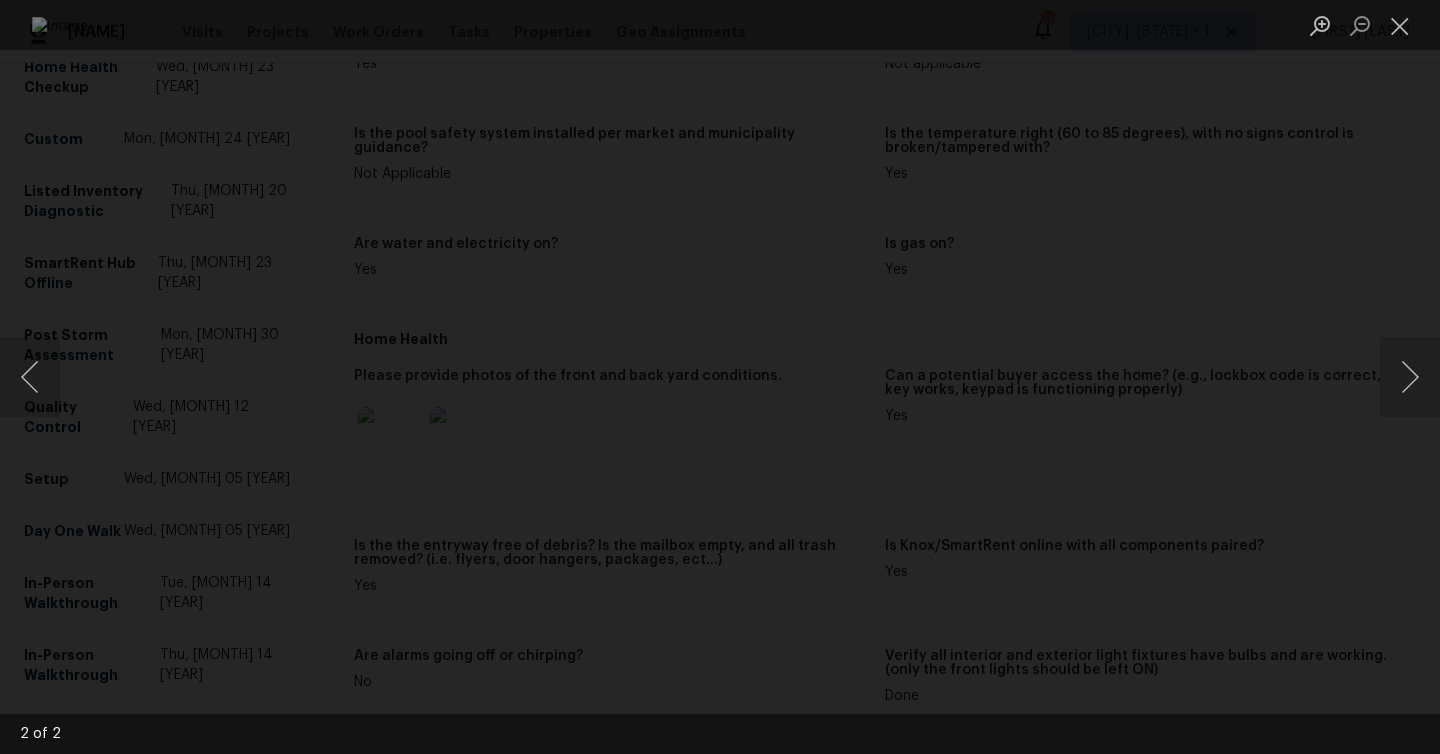 click at bounding box center [720, 377] 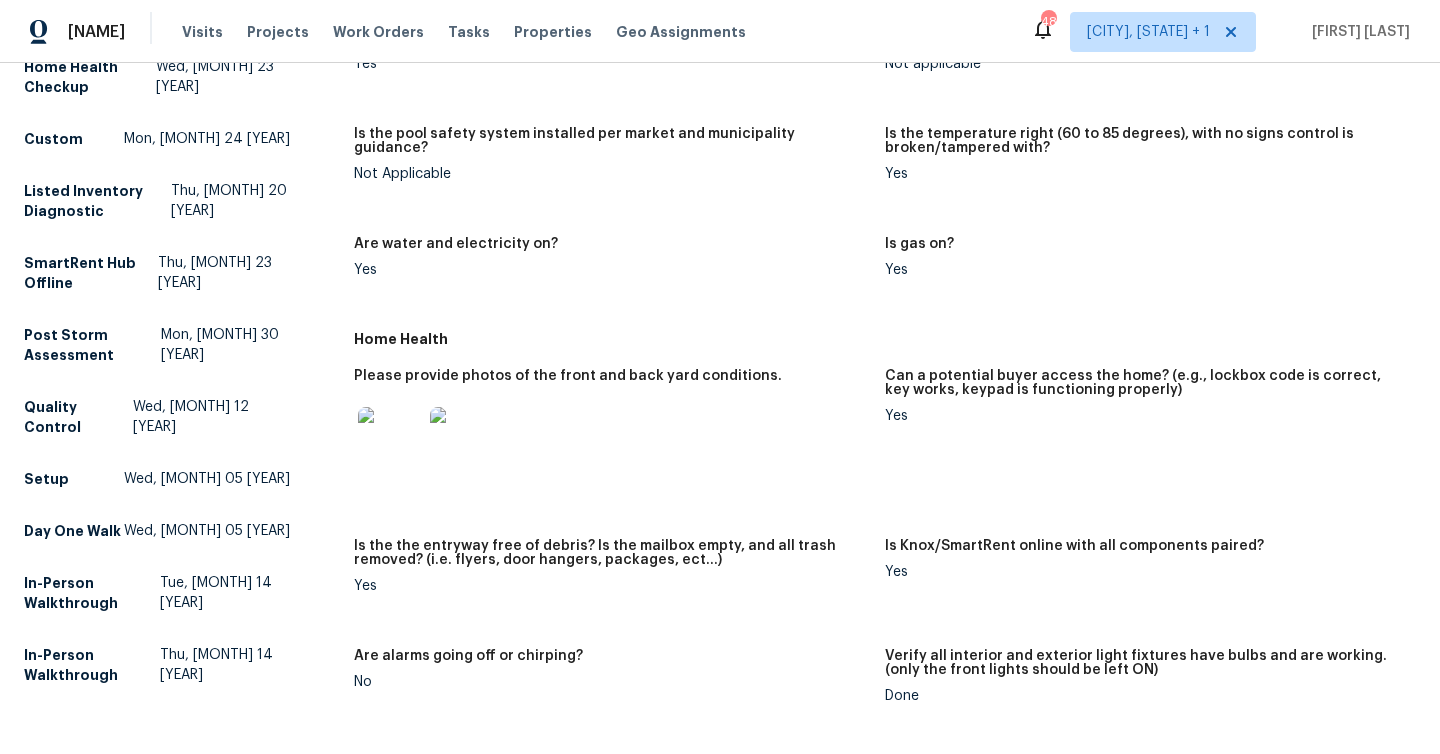 click at bounding box center [462, 439] 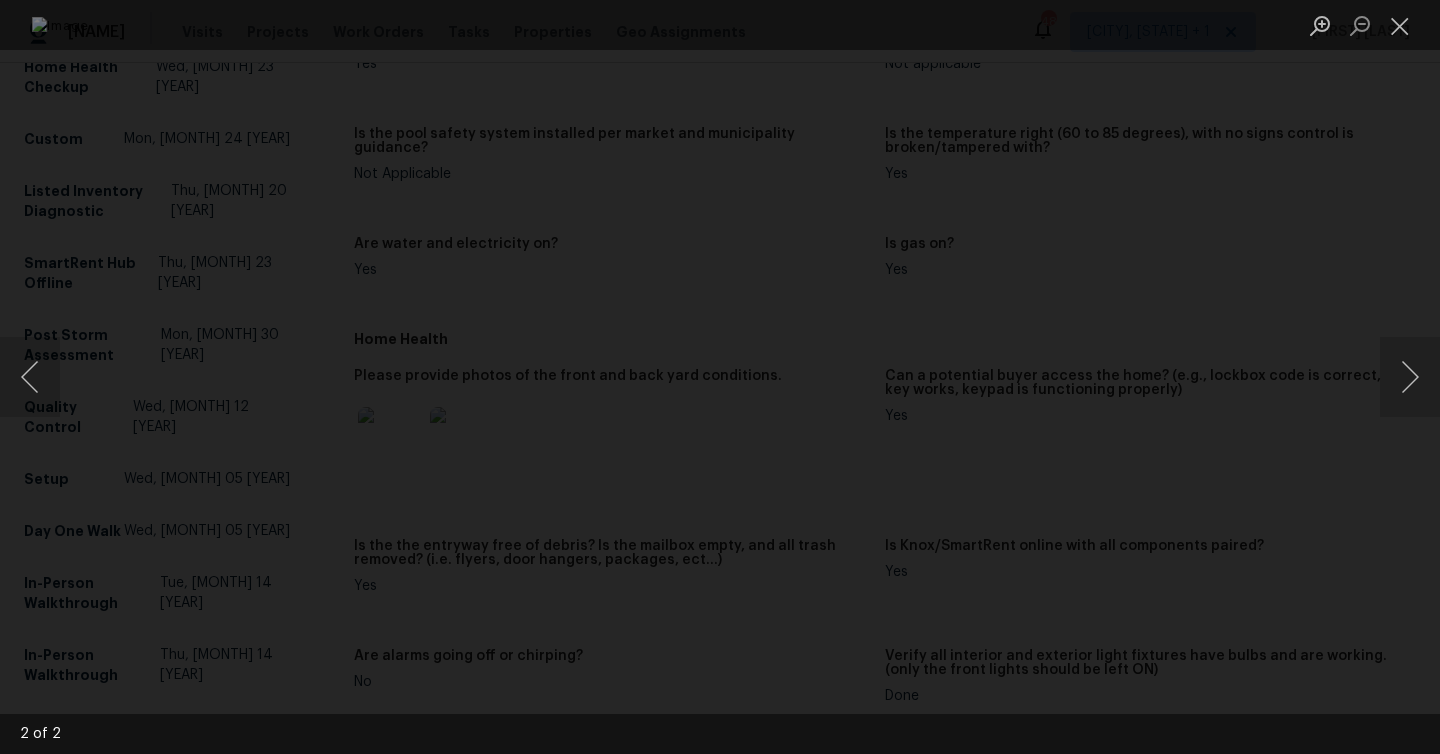 click at bounding box center [720, 377] 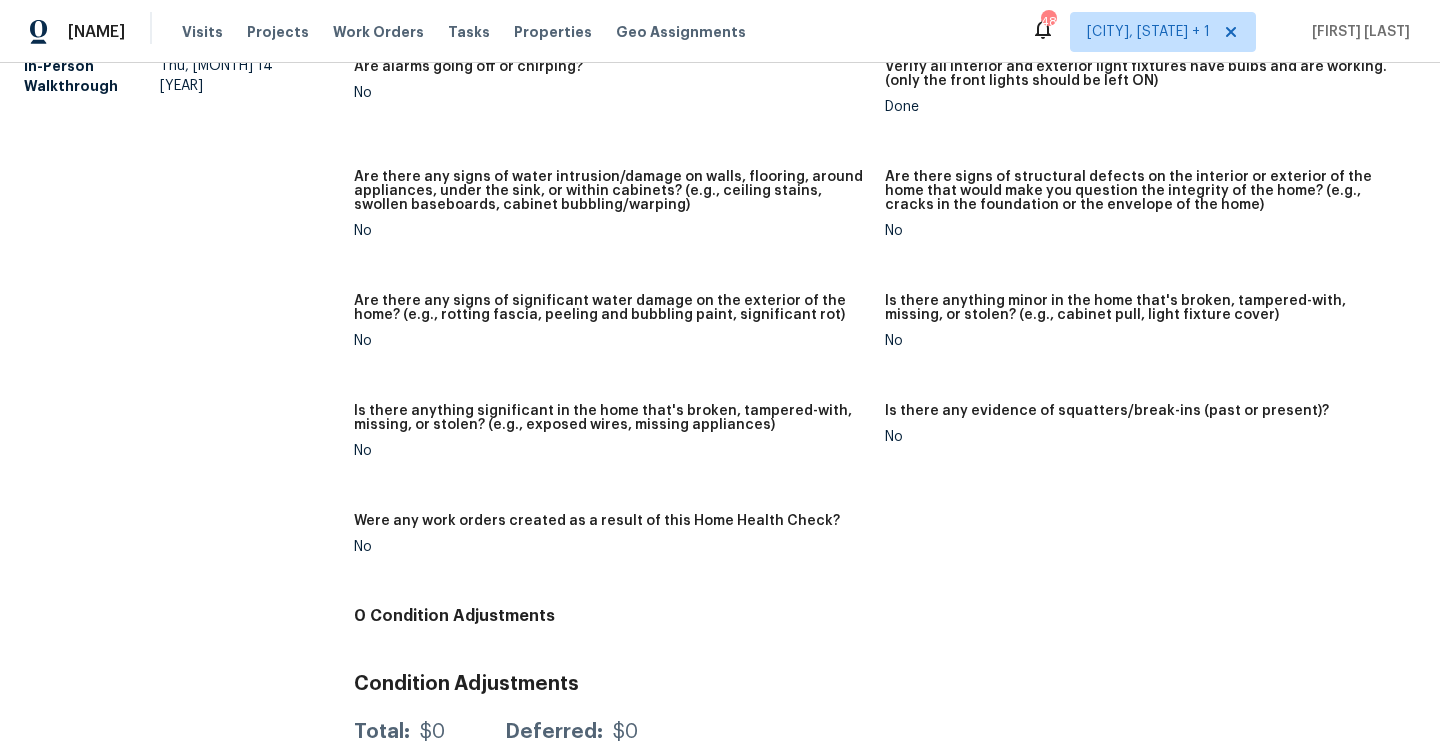 scroll, scrollTop: 1307, scrollLeft: 0, axis: vertical 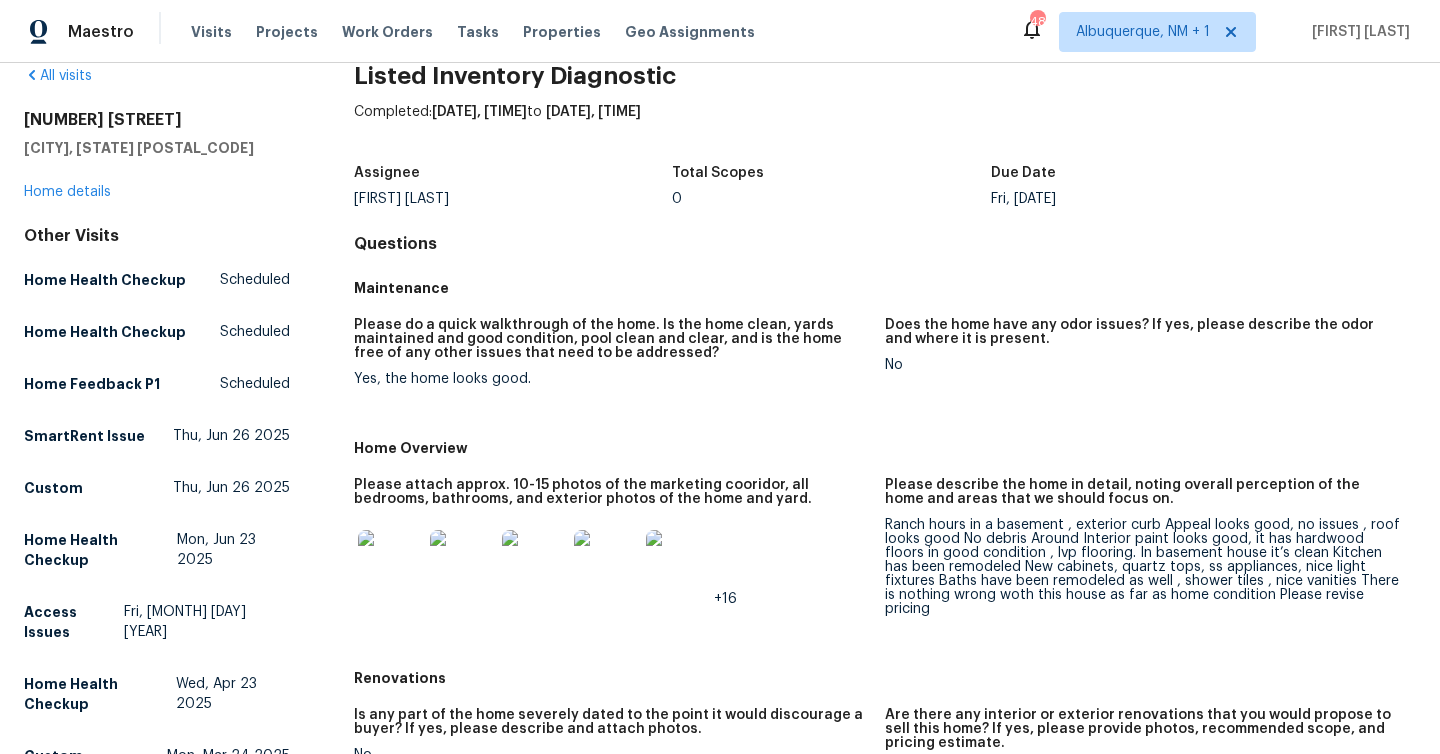click at bounding box center (390, 562) 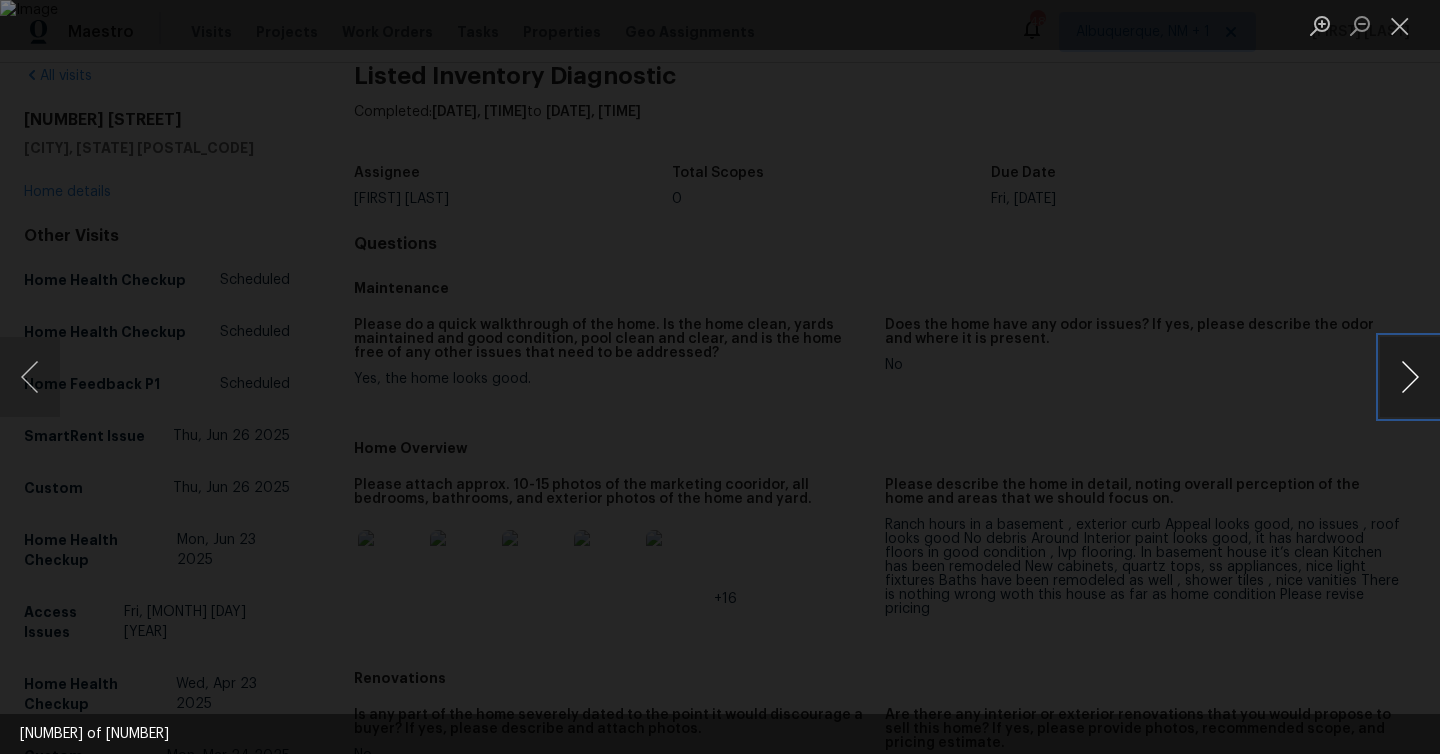 click at bounding box center (1410, 377) 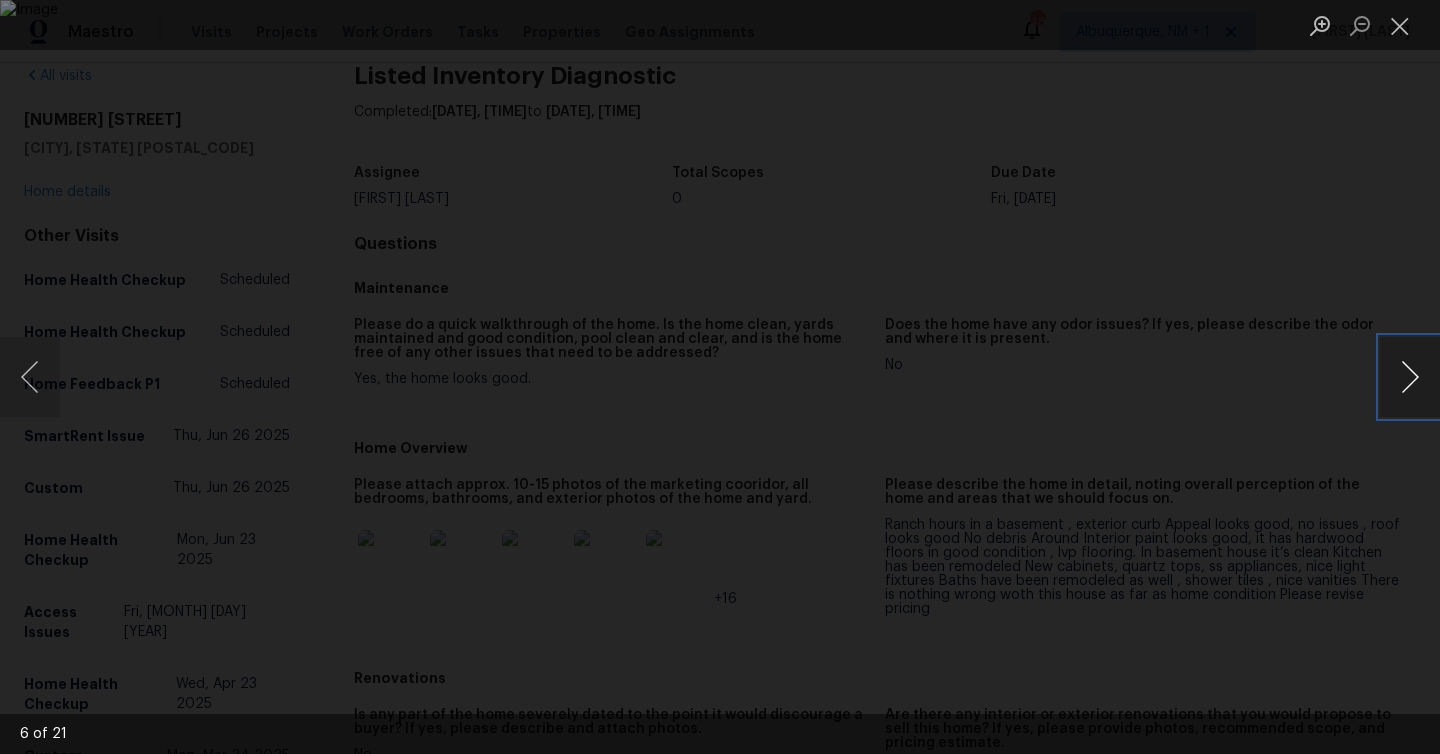 click at bounding box center [1410, 377] 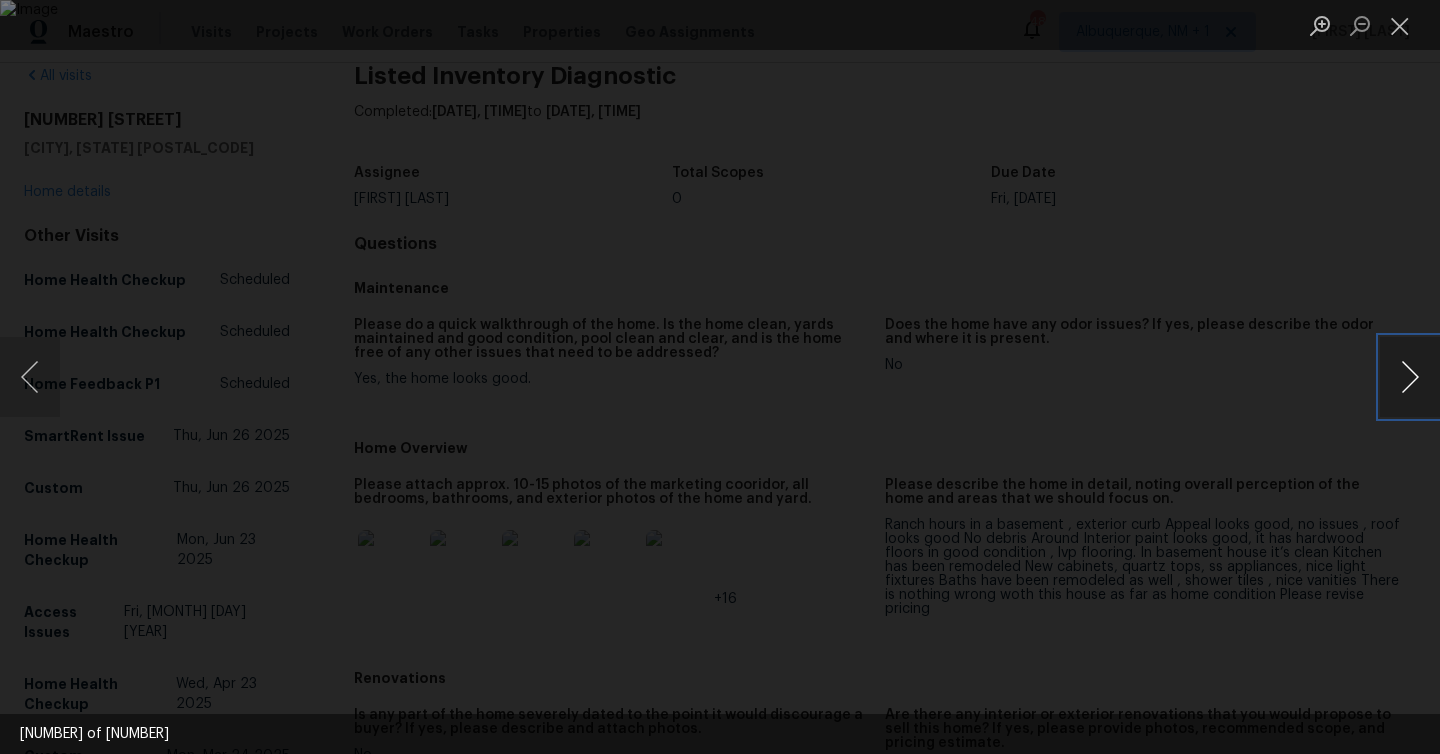 click at bounding box center (1410, 377) 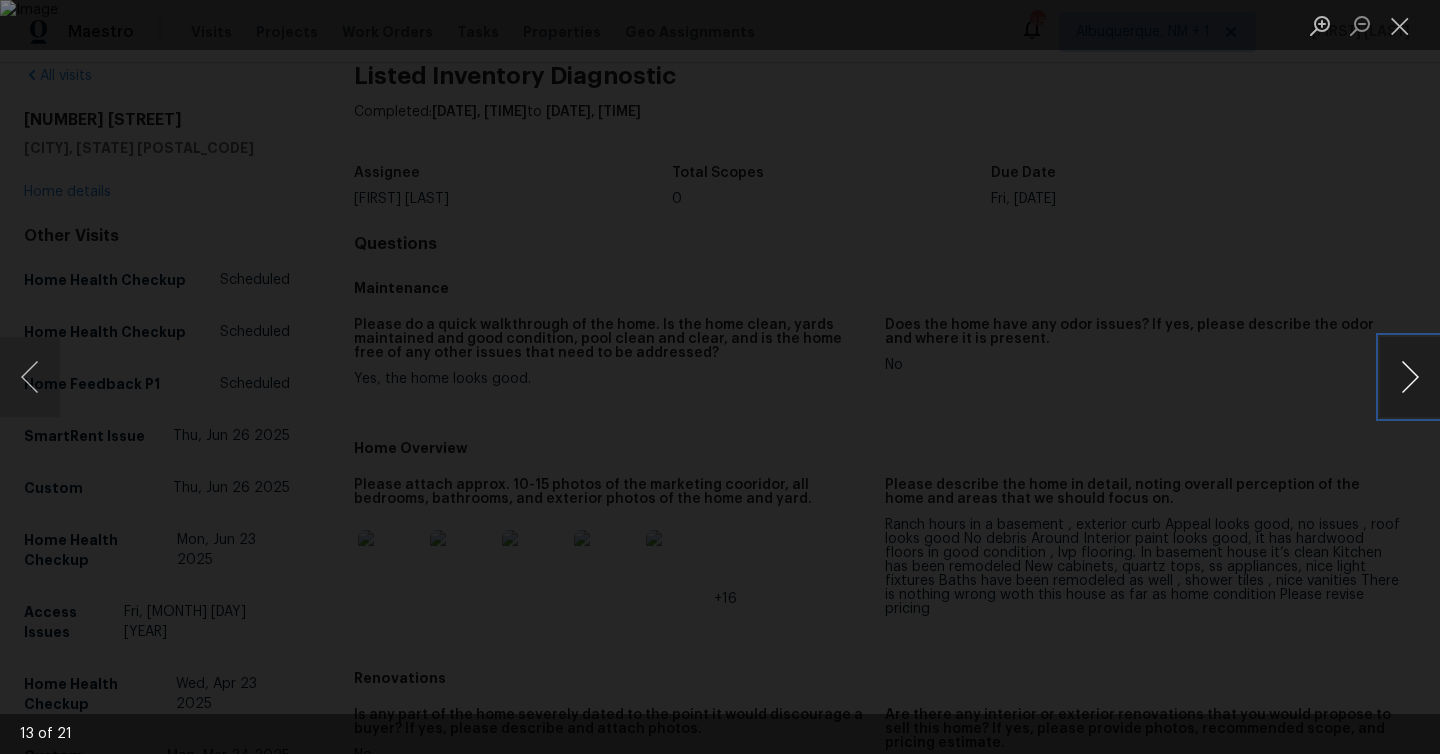 click at bounding box center (1410, 377) 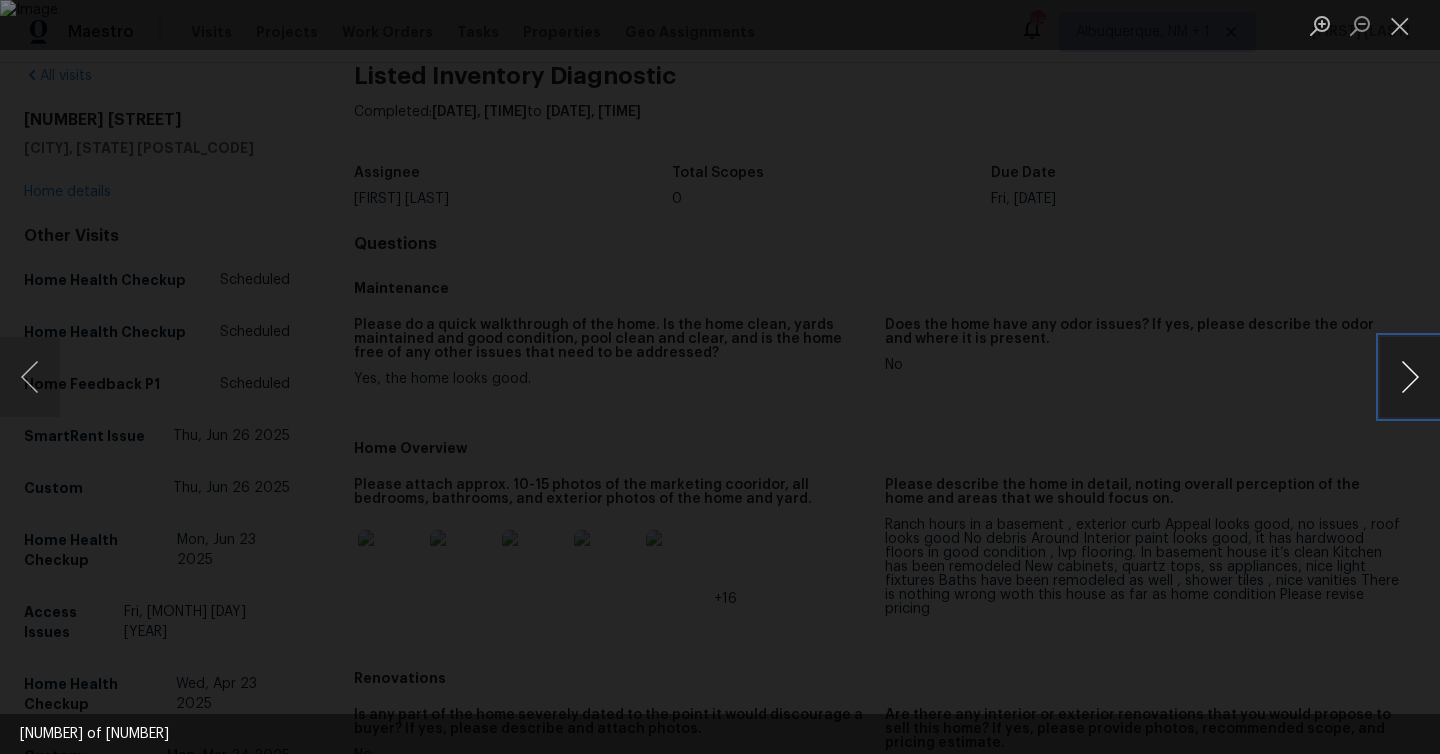 click at bounding box center [1410, 377] 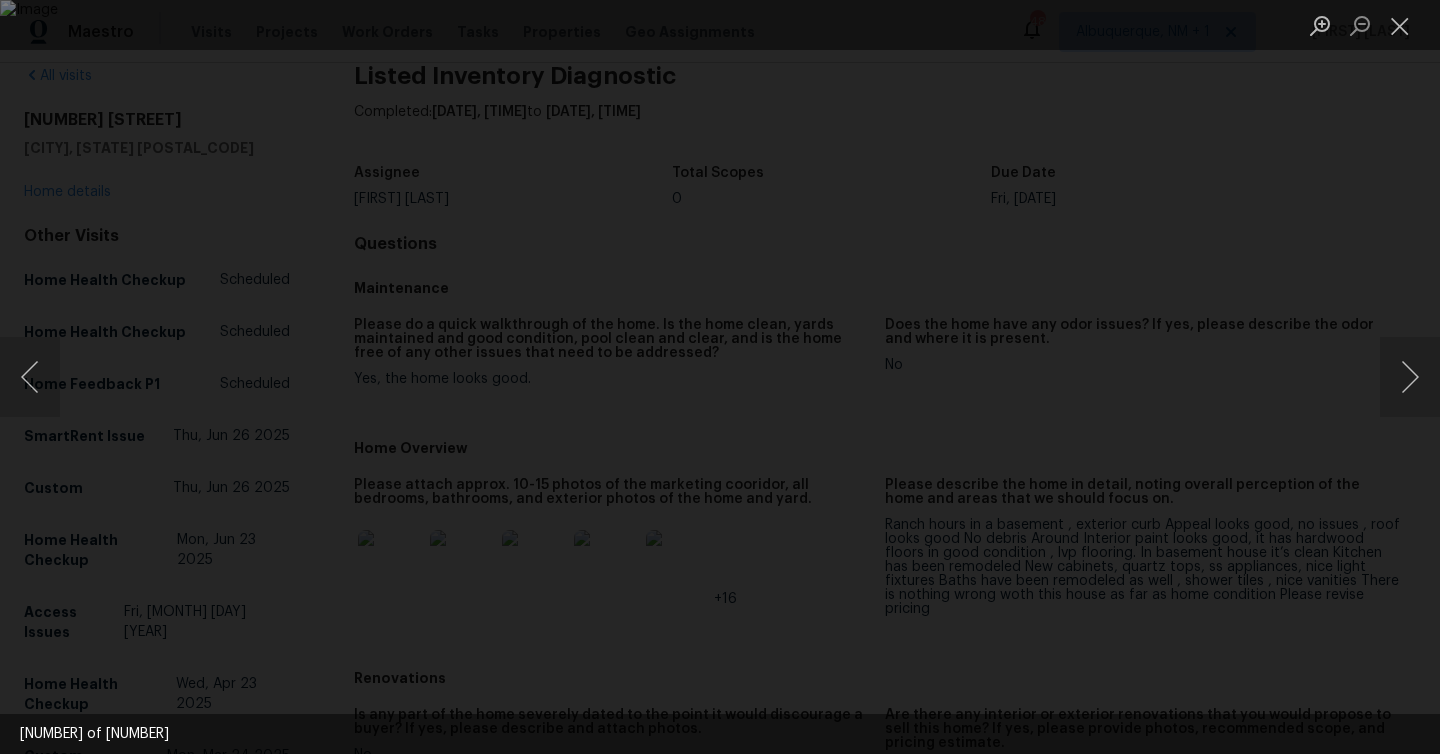 click at bounding box center (720, 377) 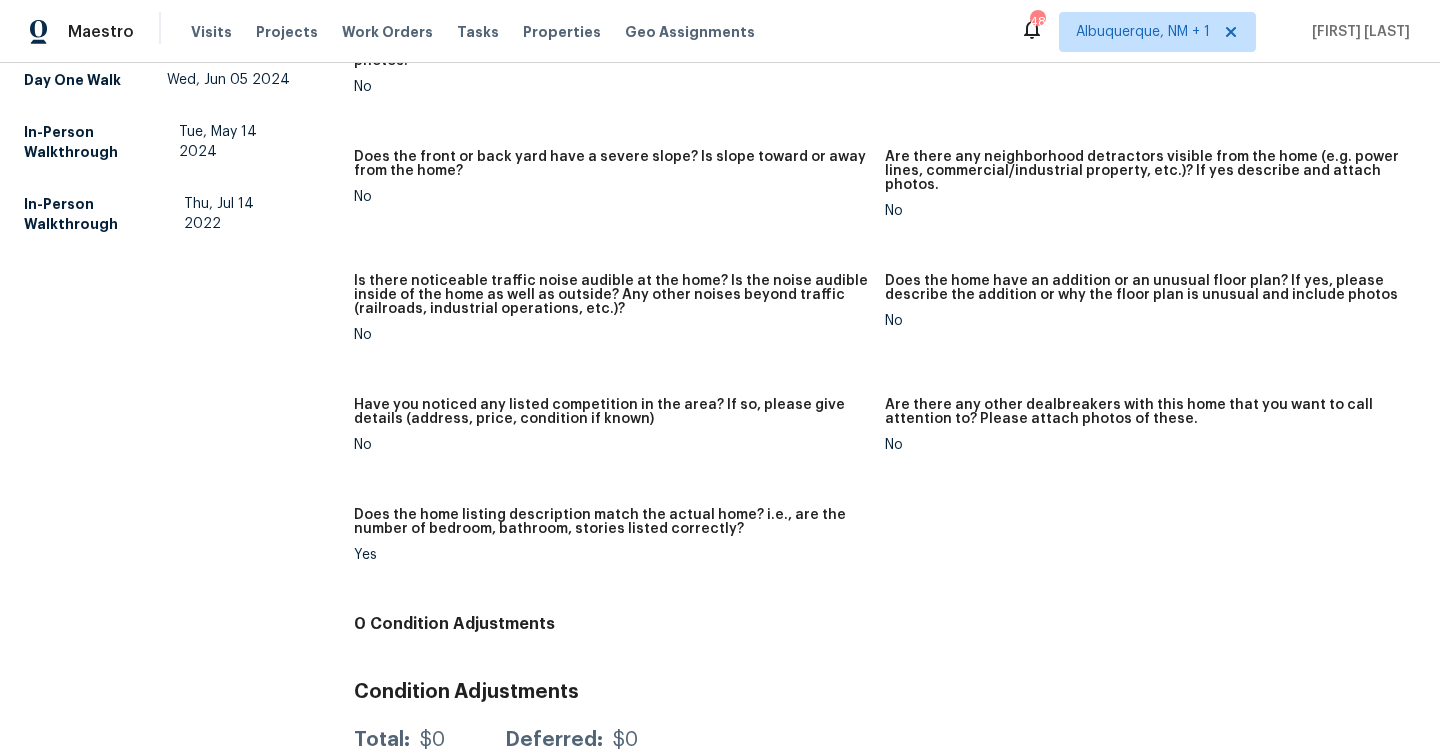 scroll, scrollTop: 1119, scrollLeft: 0, axis: vertical 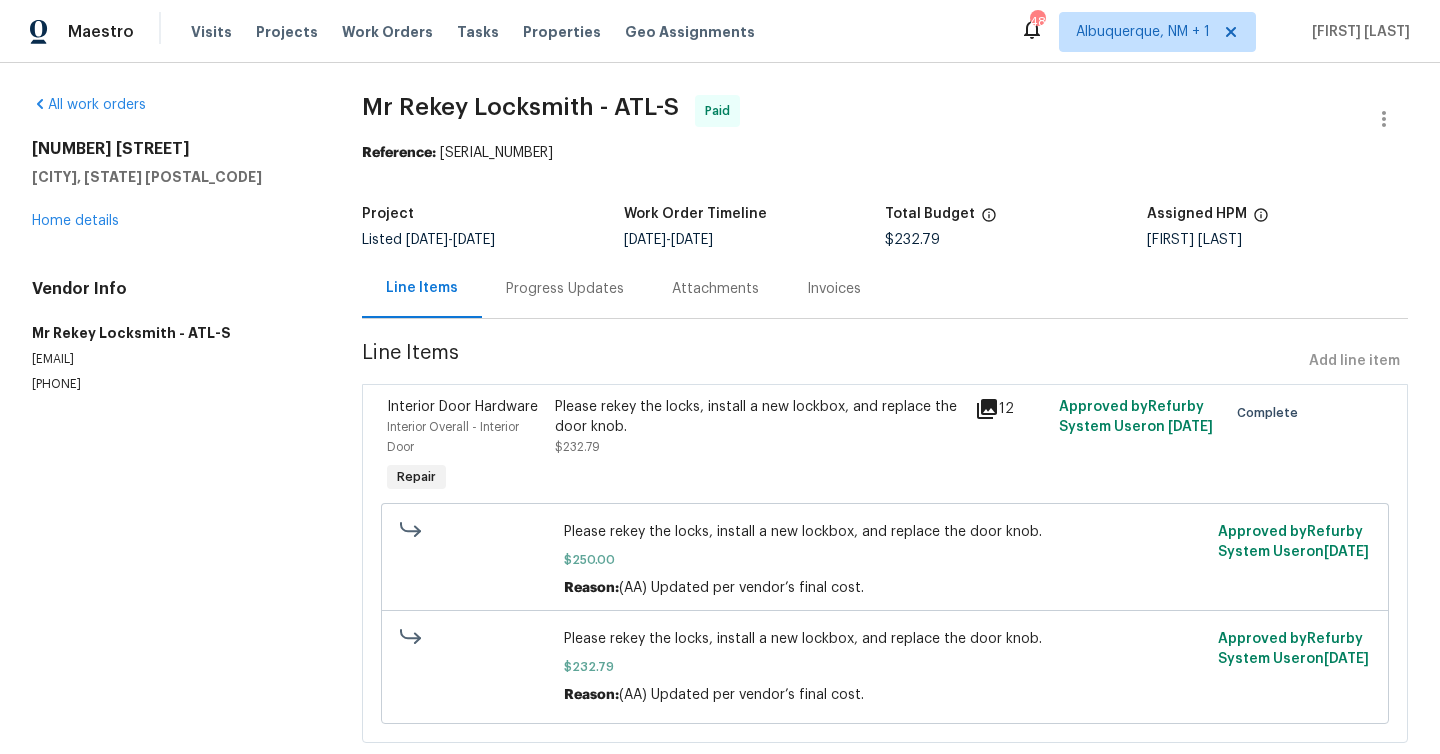 click 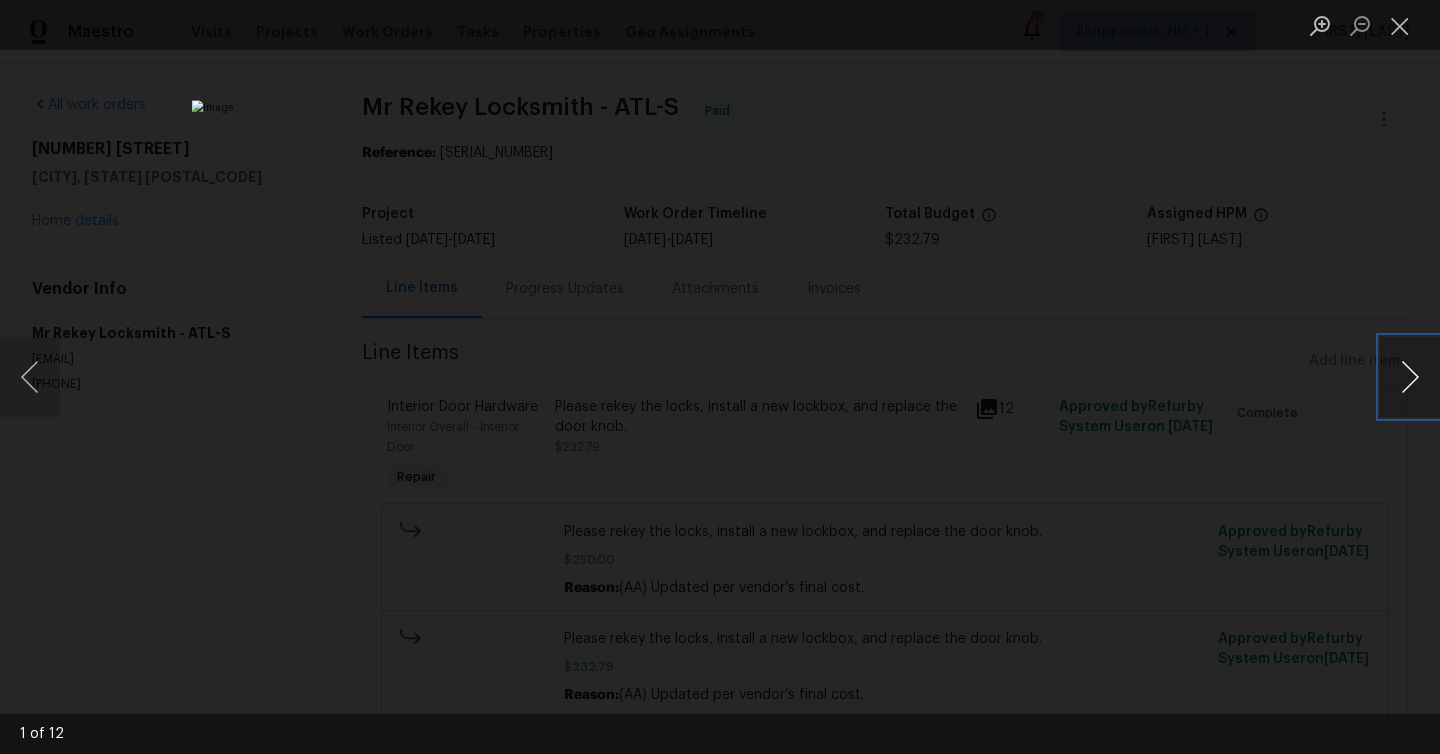 click at bounding box center [1410, 377] 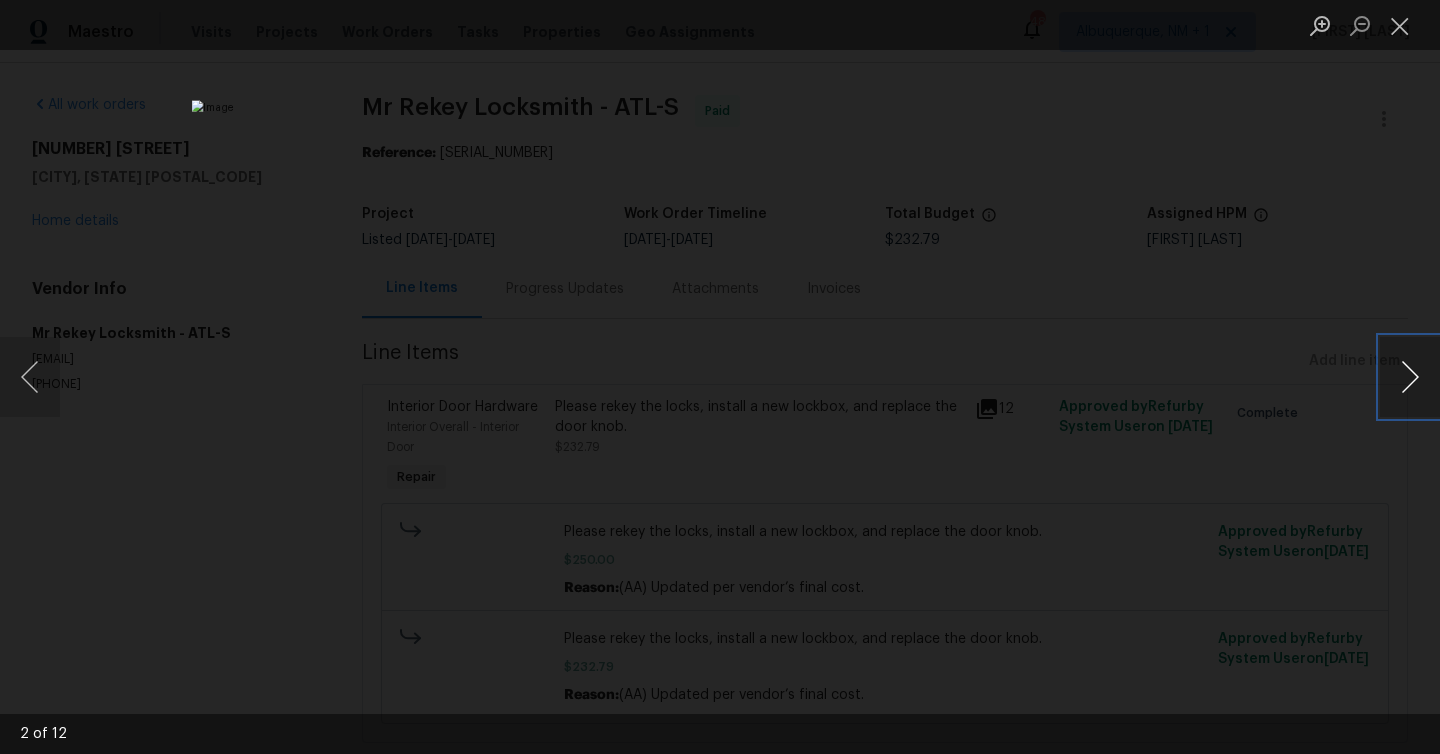 click at bounding box center (1410, 377) 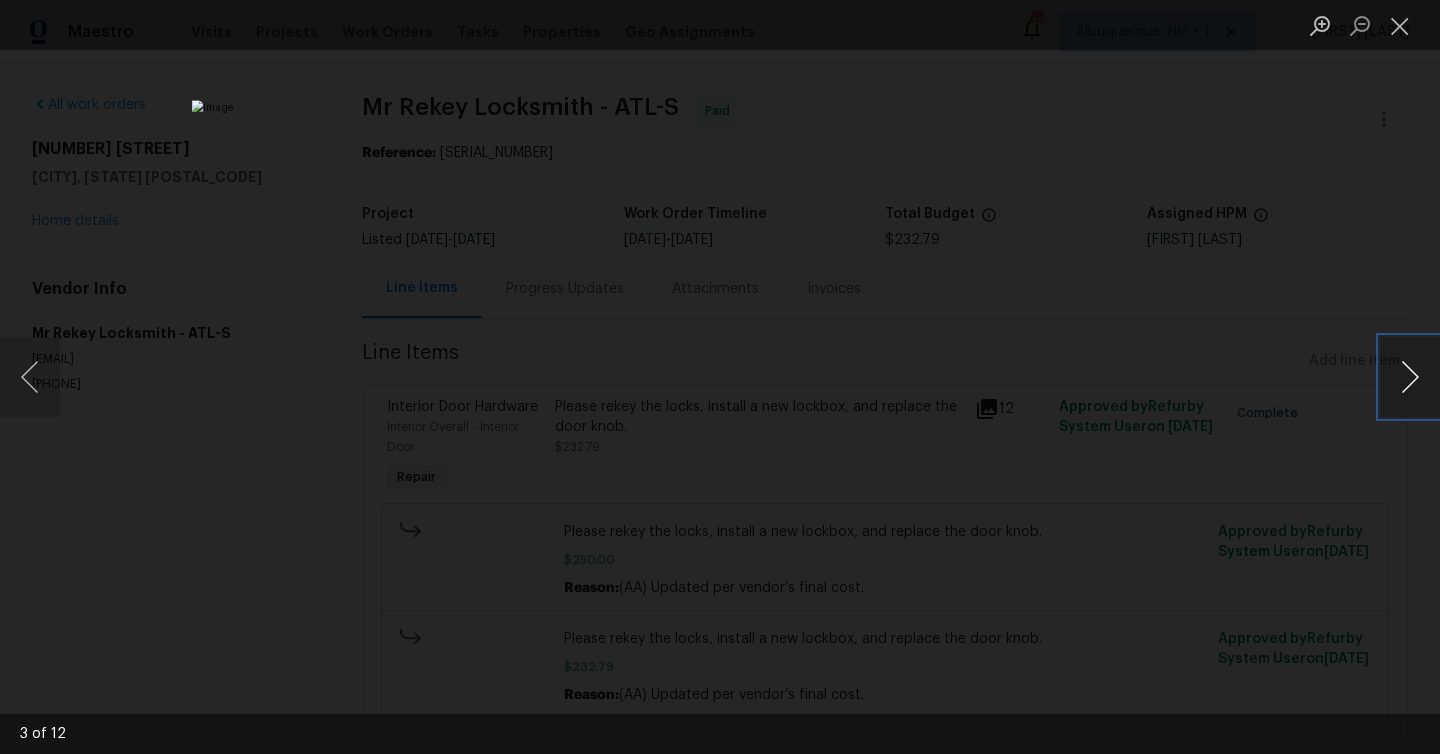 click at bounding box center [1410, 377] 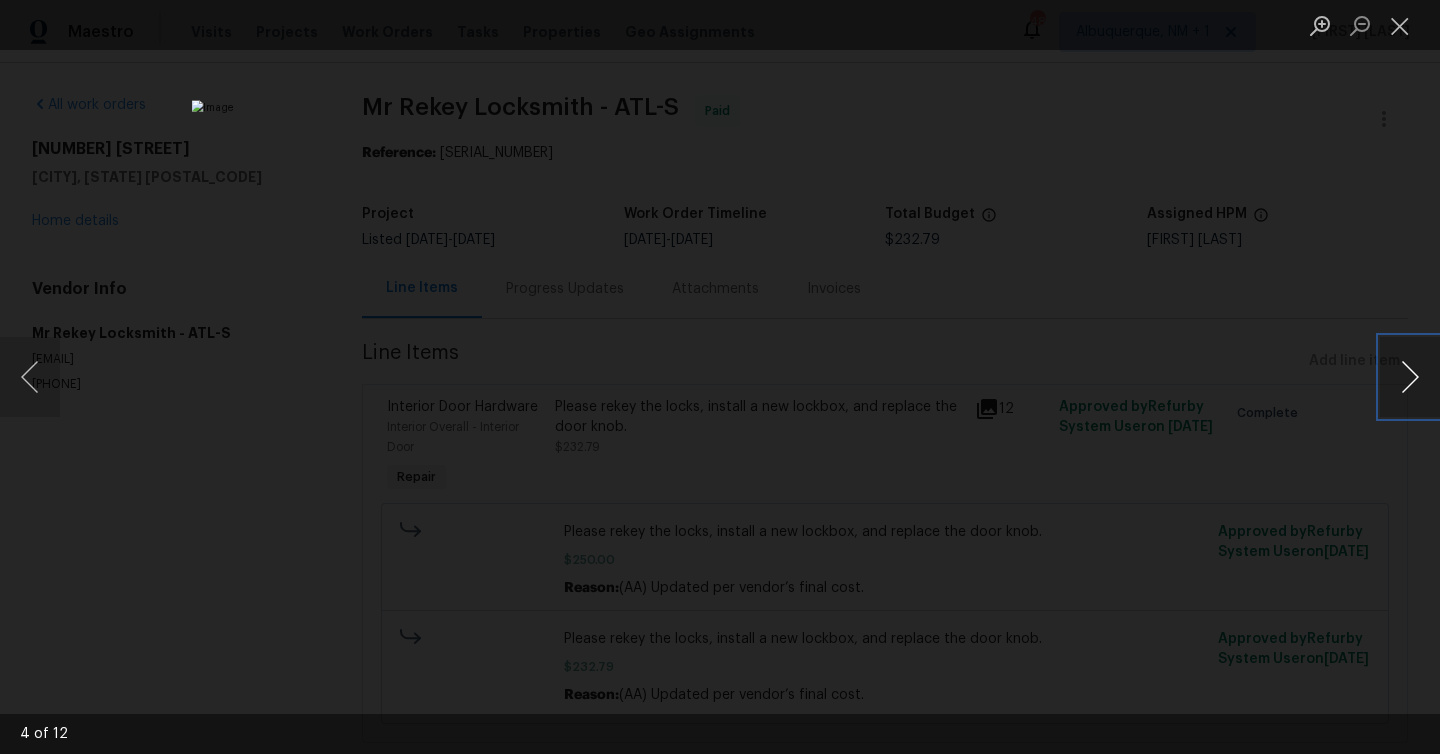 click at bounding box center (1410, 377) 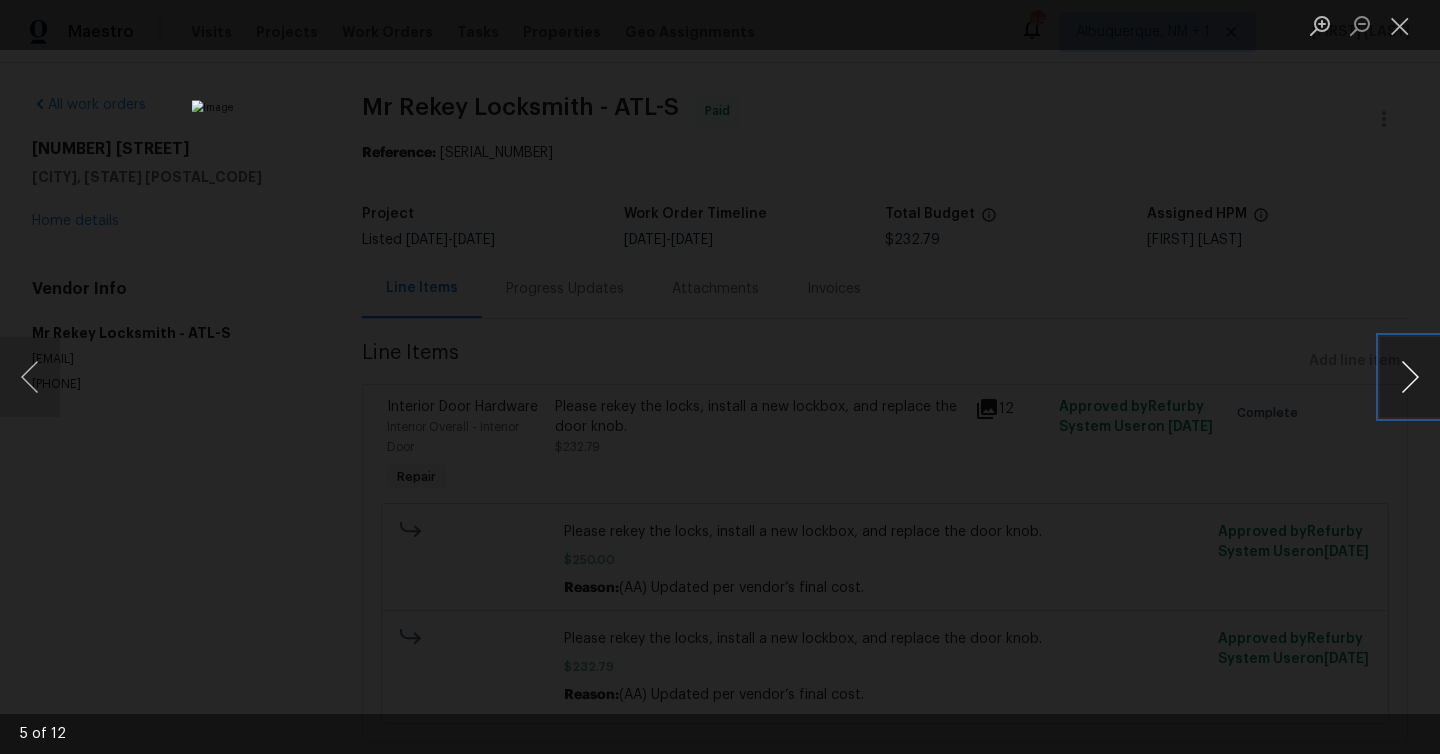 click at bounding box center (1410, 377) 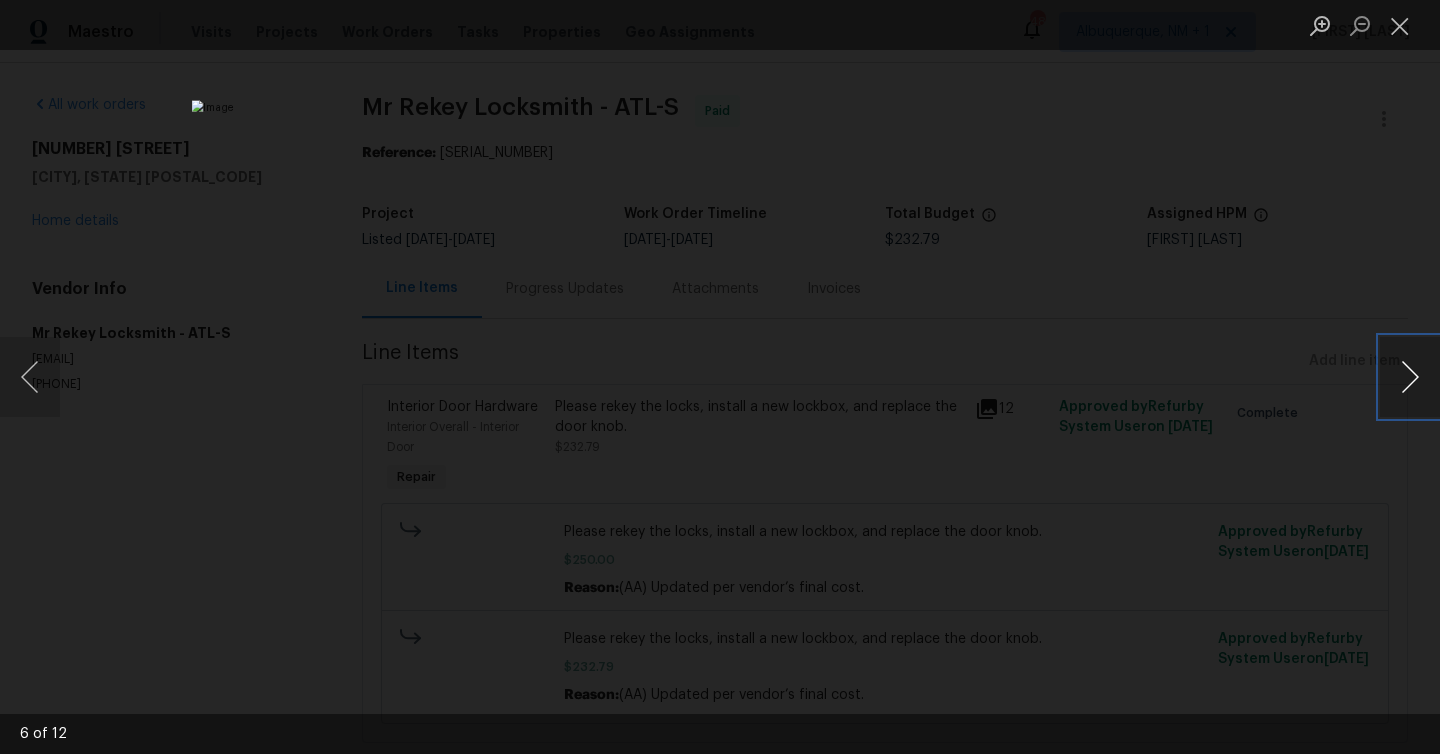 click at bounding box center (1410, 377) 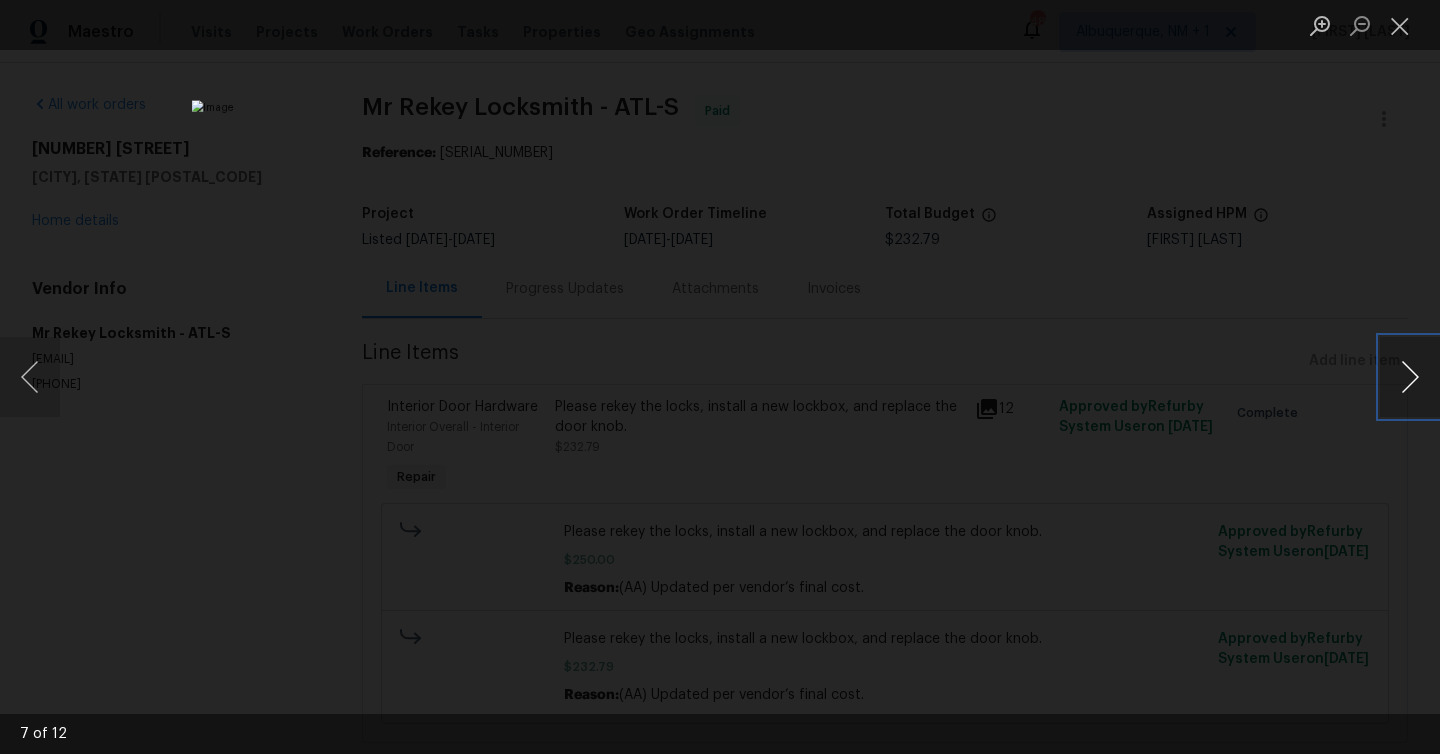 click at bounding box center (1410, 377) 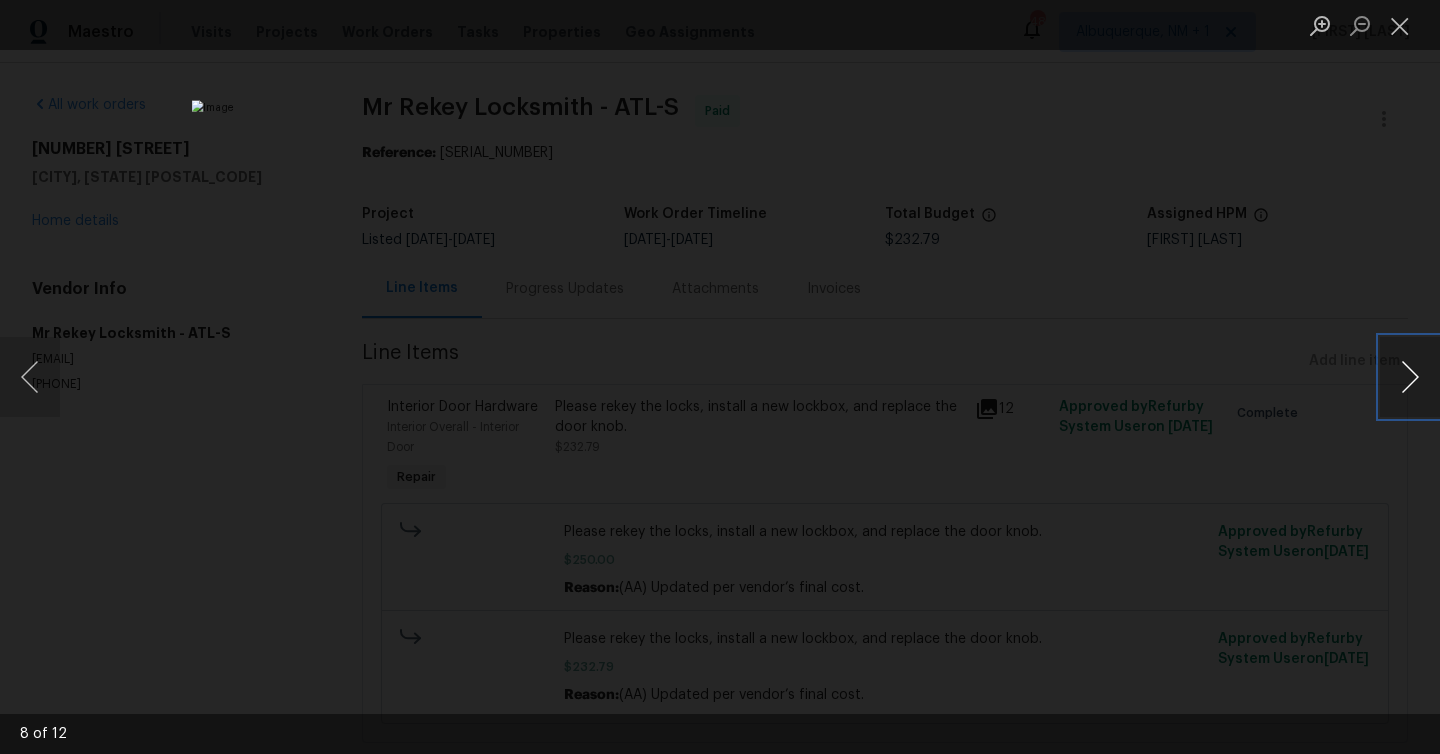 click at bounding box center [1410, 377] 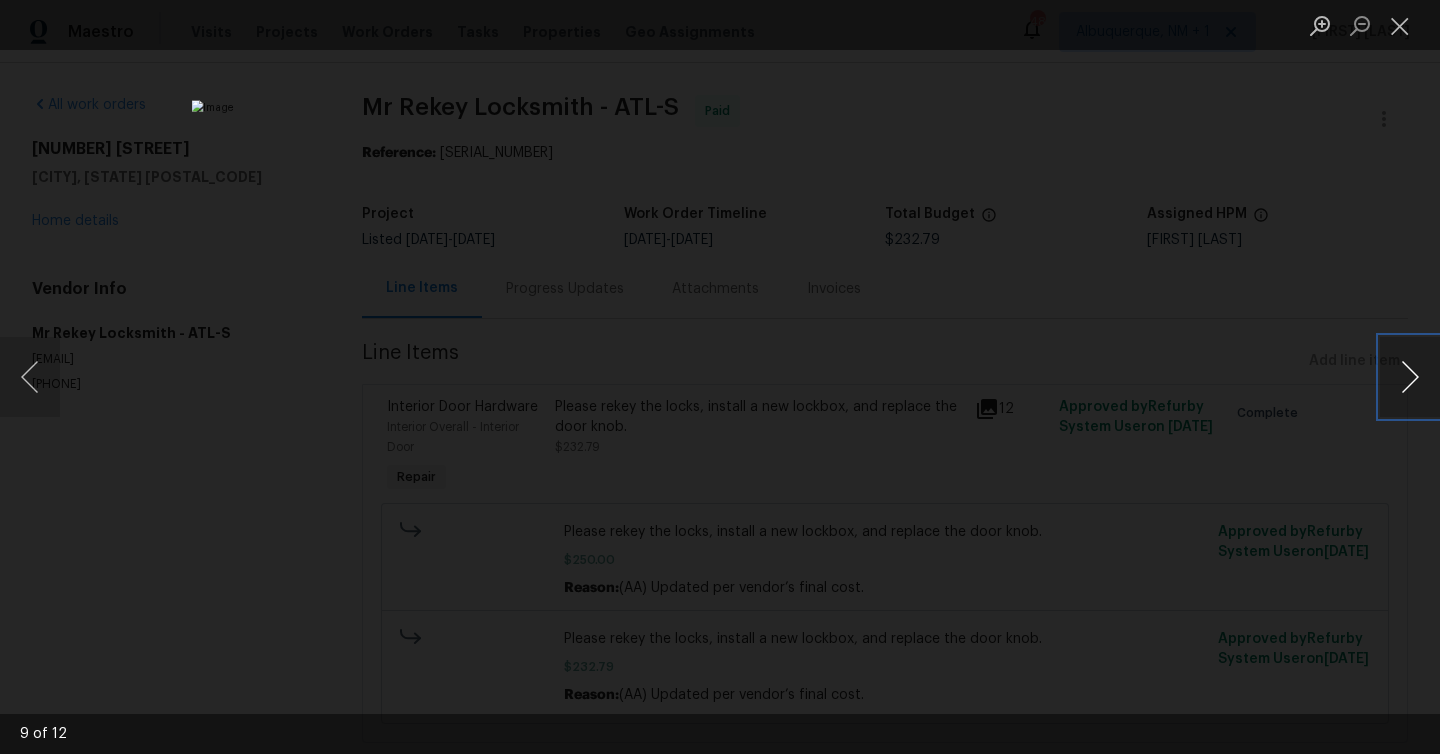 click at bounding box center [1410, 377] 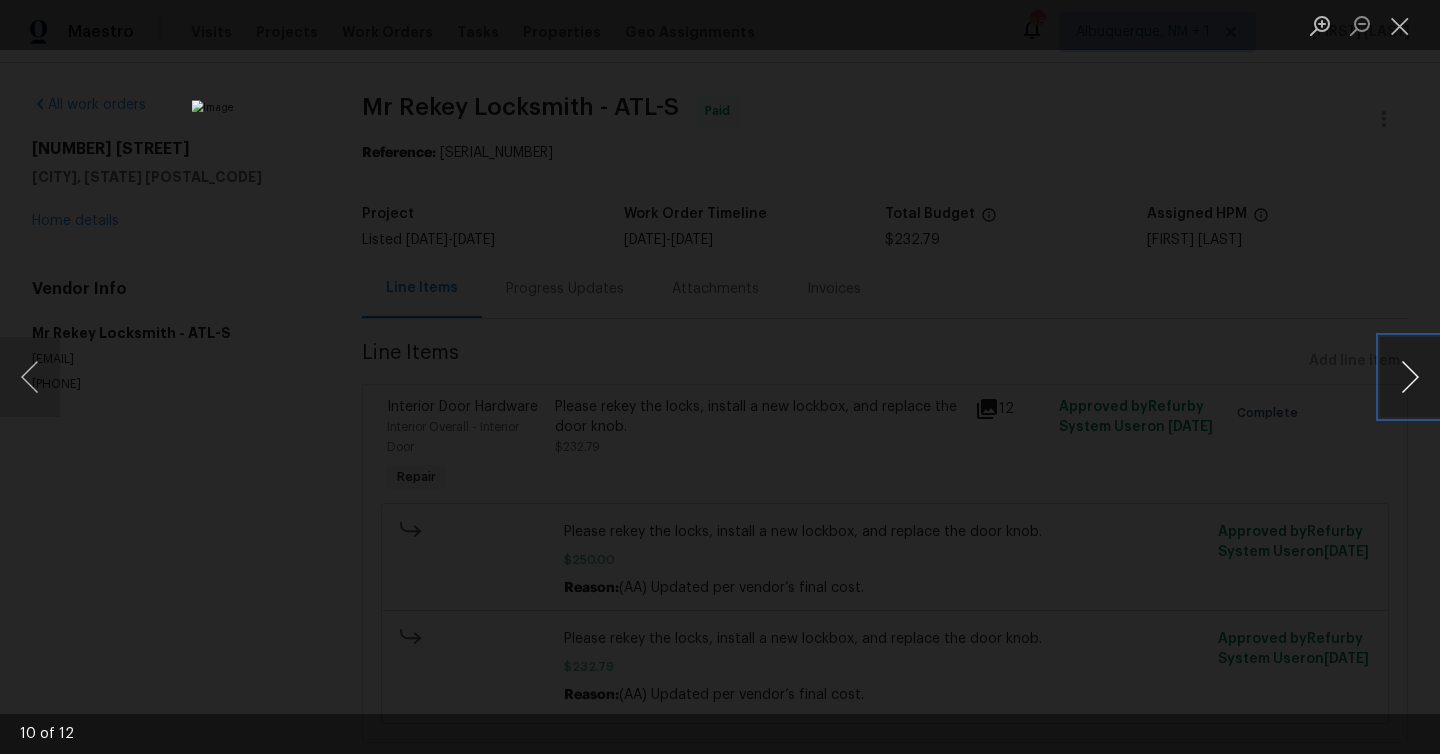 click at bounding box center [1410, 377] 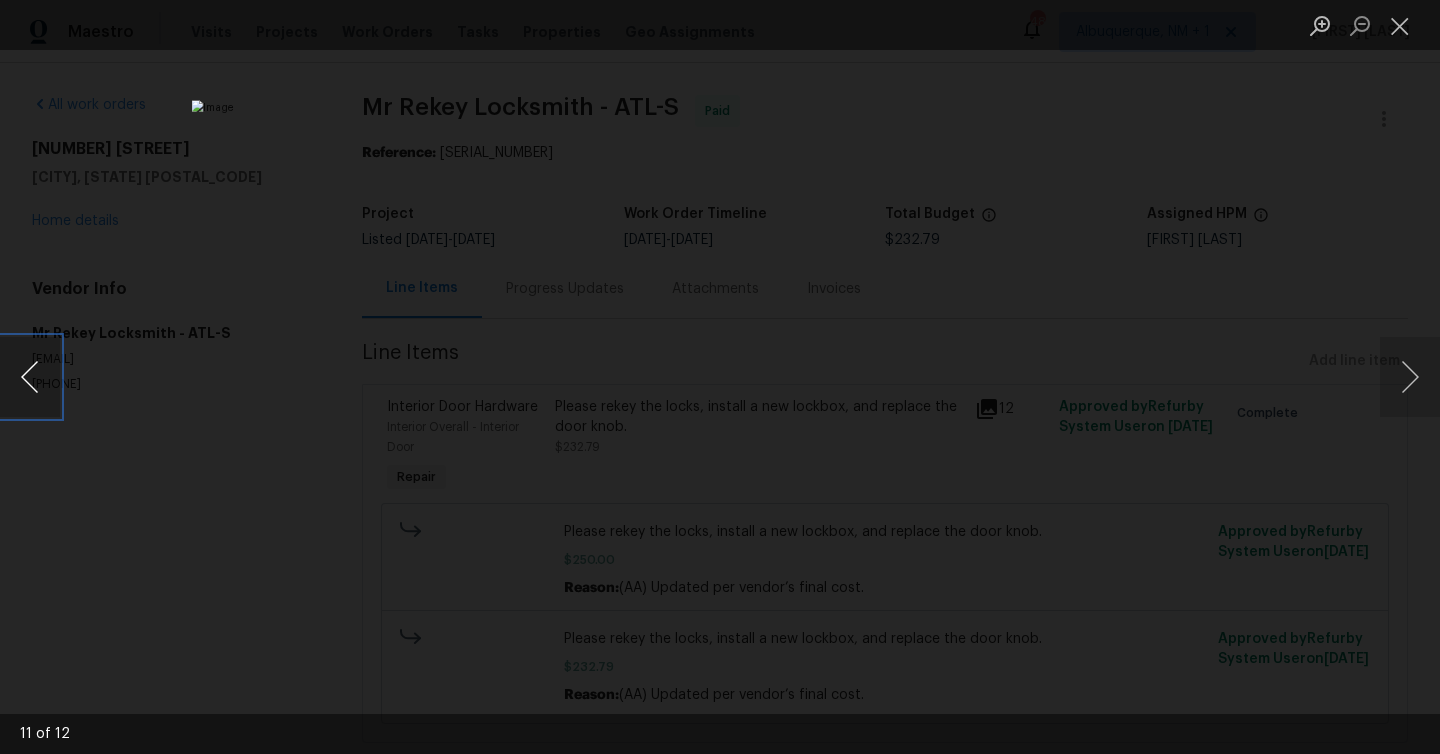 click at bounding box center [30, 377] 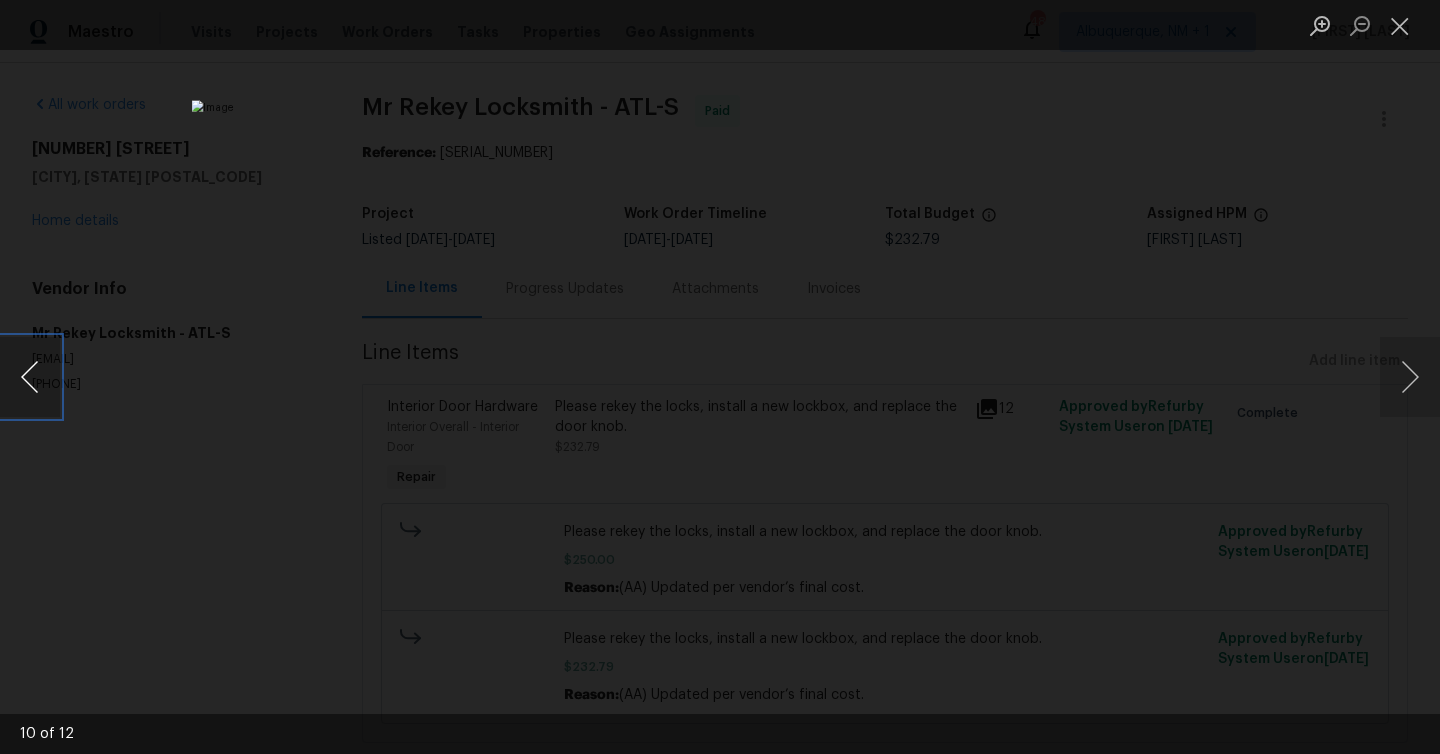 click at bounding box center (30, 377) 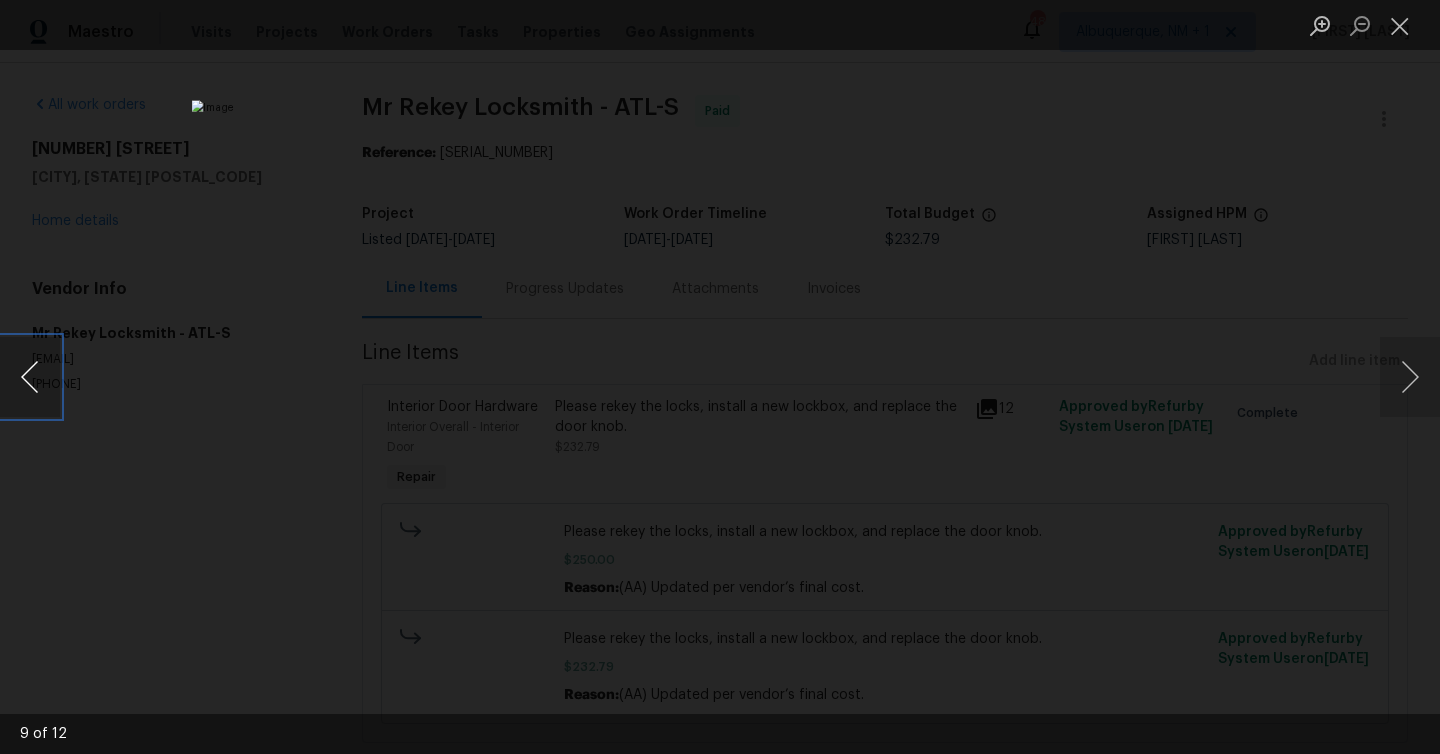 click at bounding box center [30, 377] 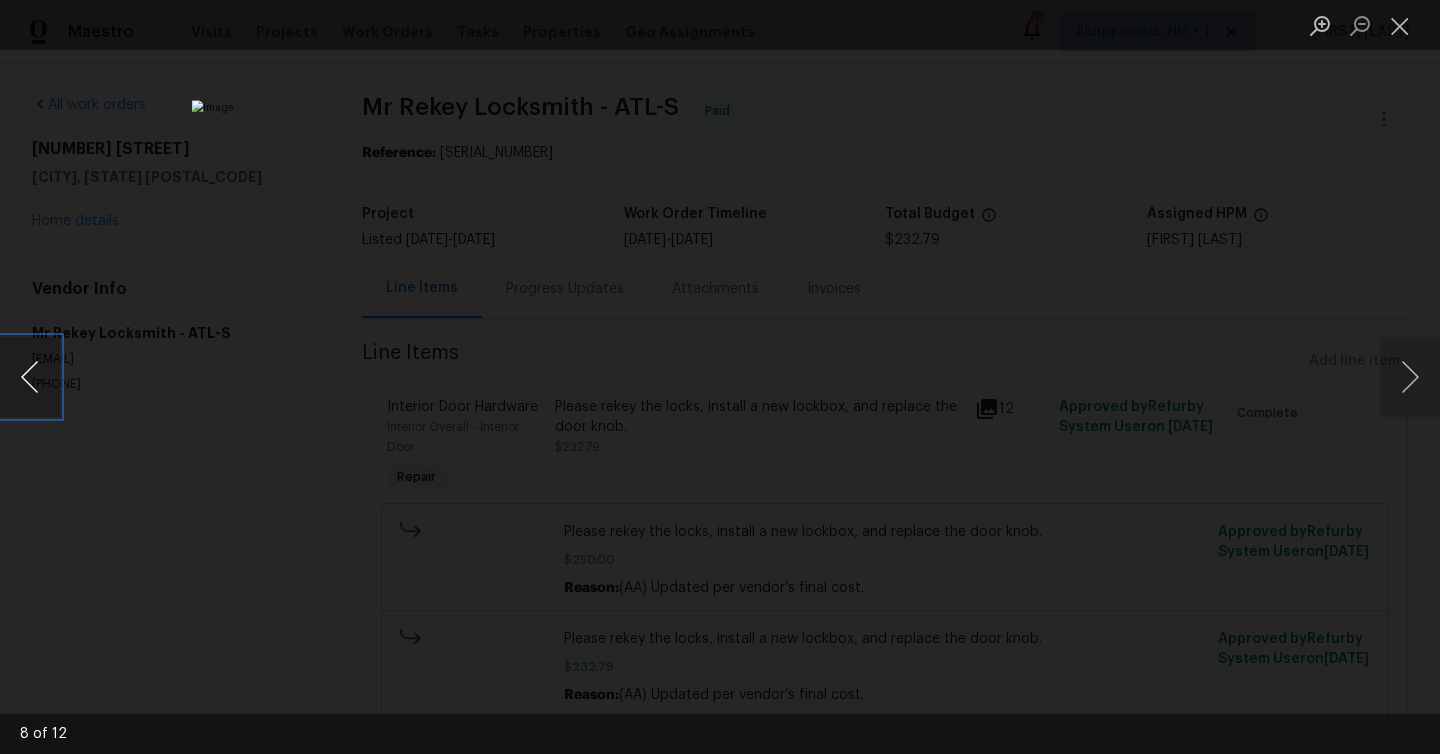 click at bounding box center [30, 377] 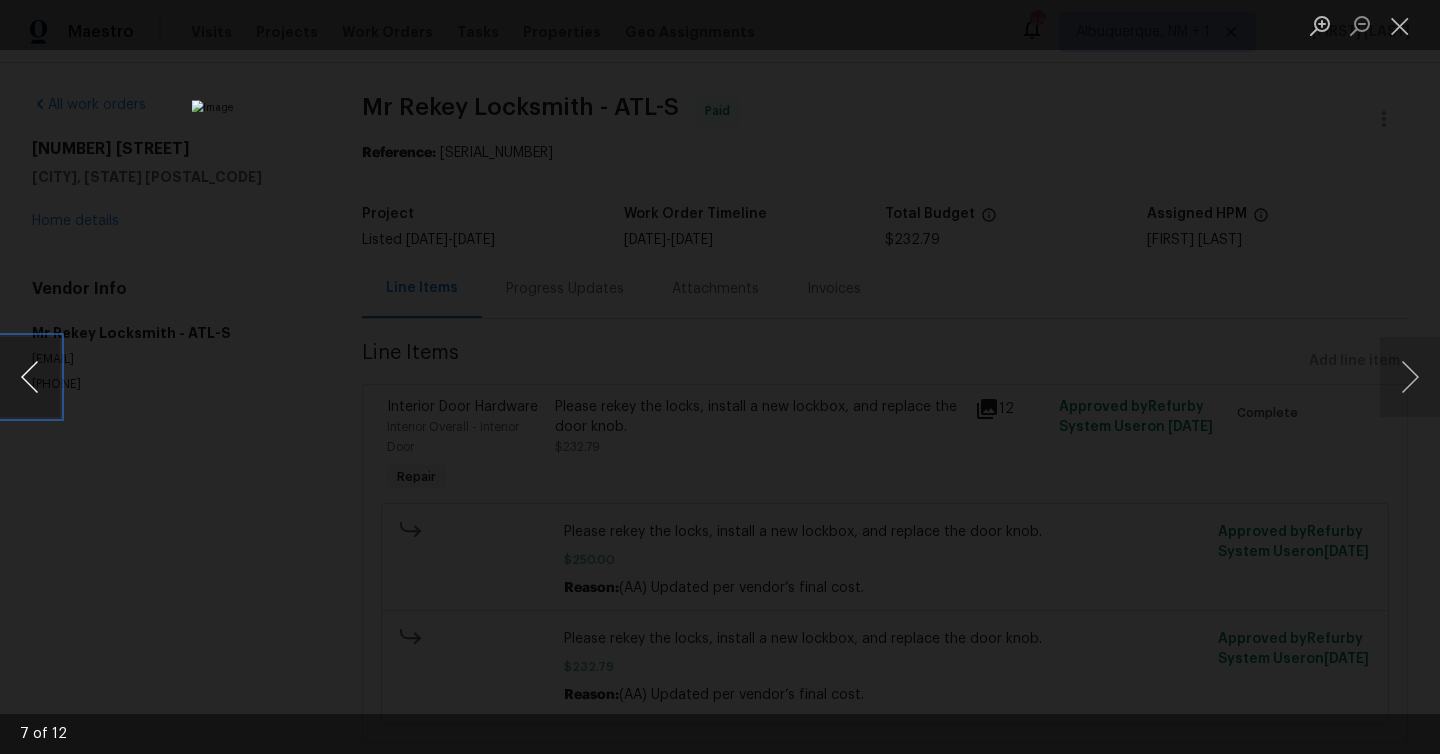 click at bounding box center [30, 377] 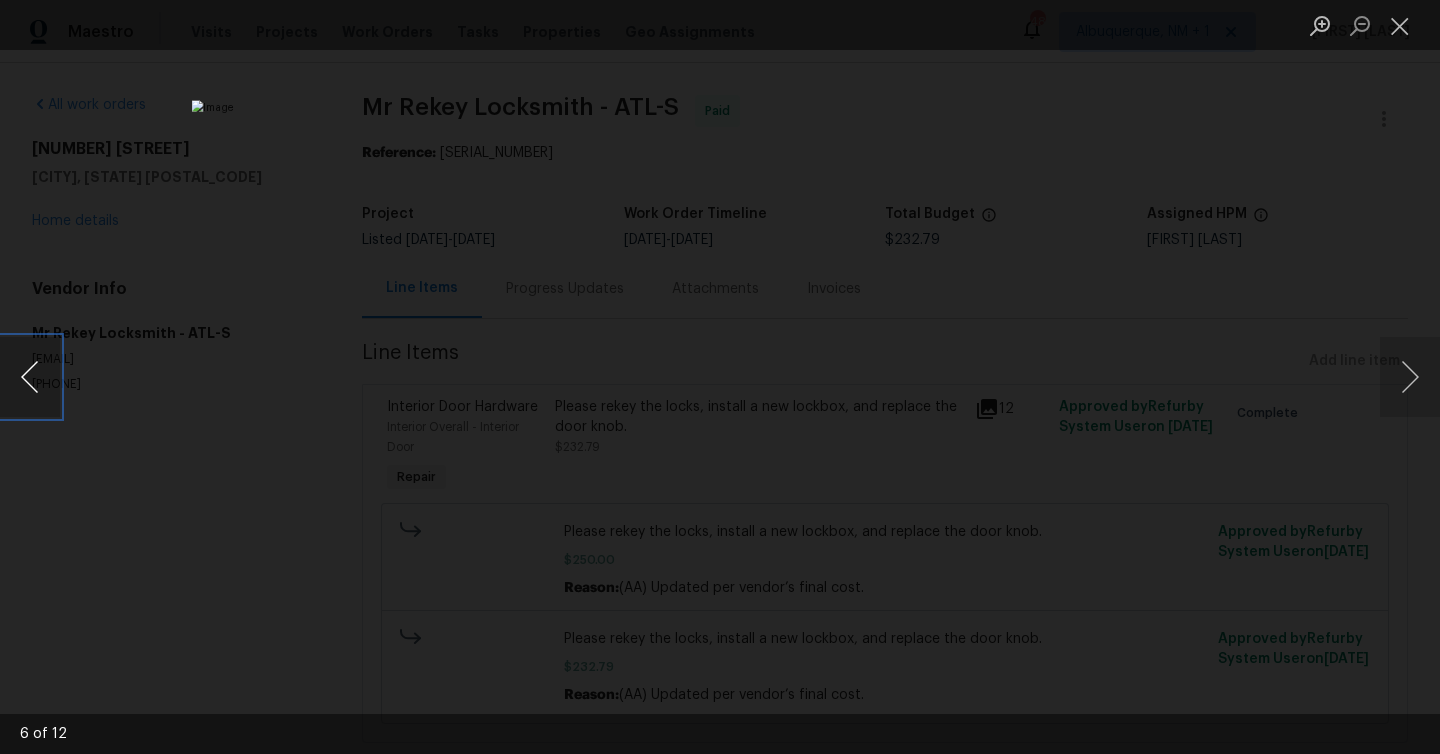 click at bounding box center [30, 377] 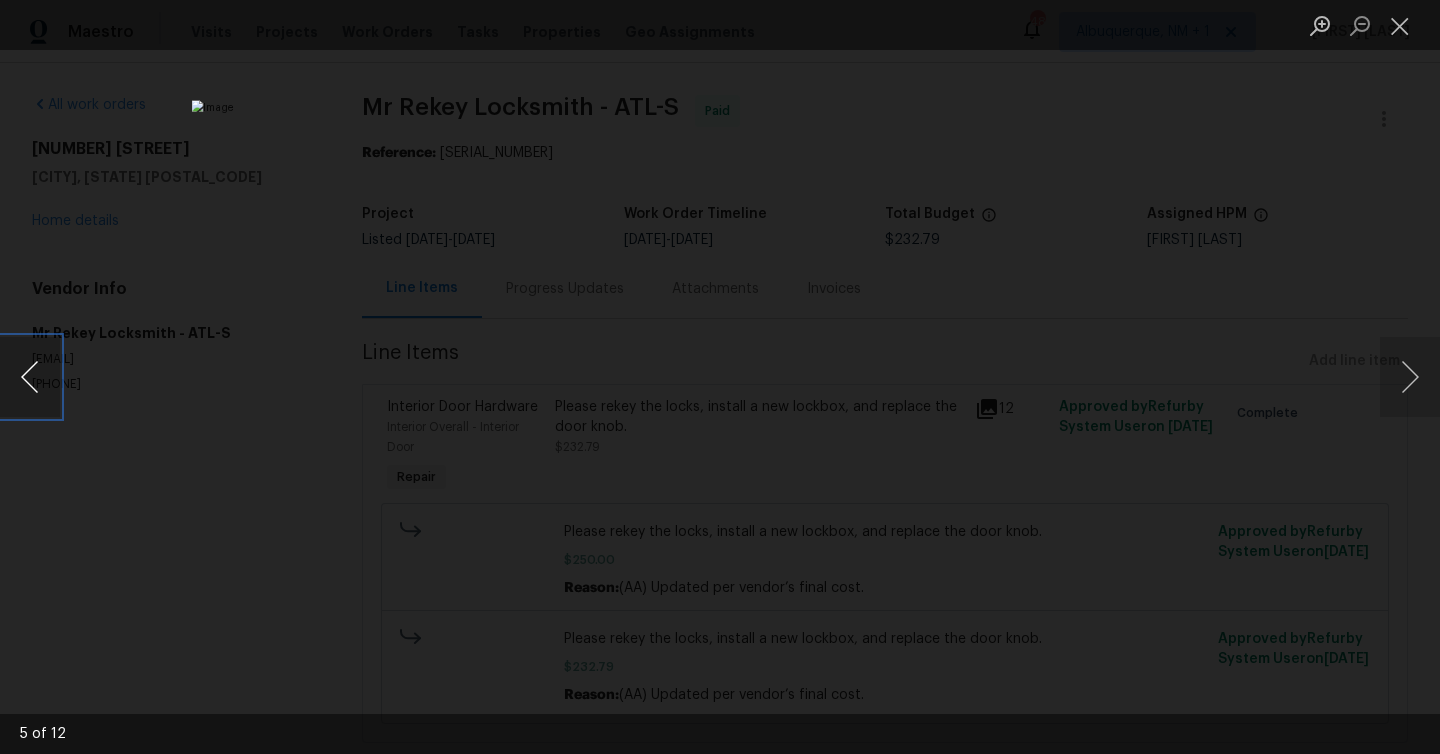 click at bounding box center [30, 377] 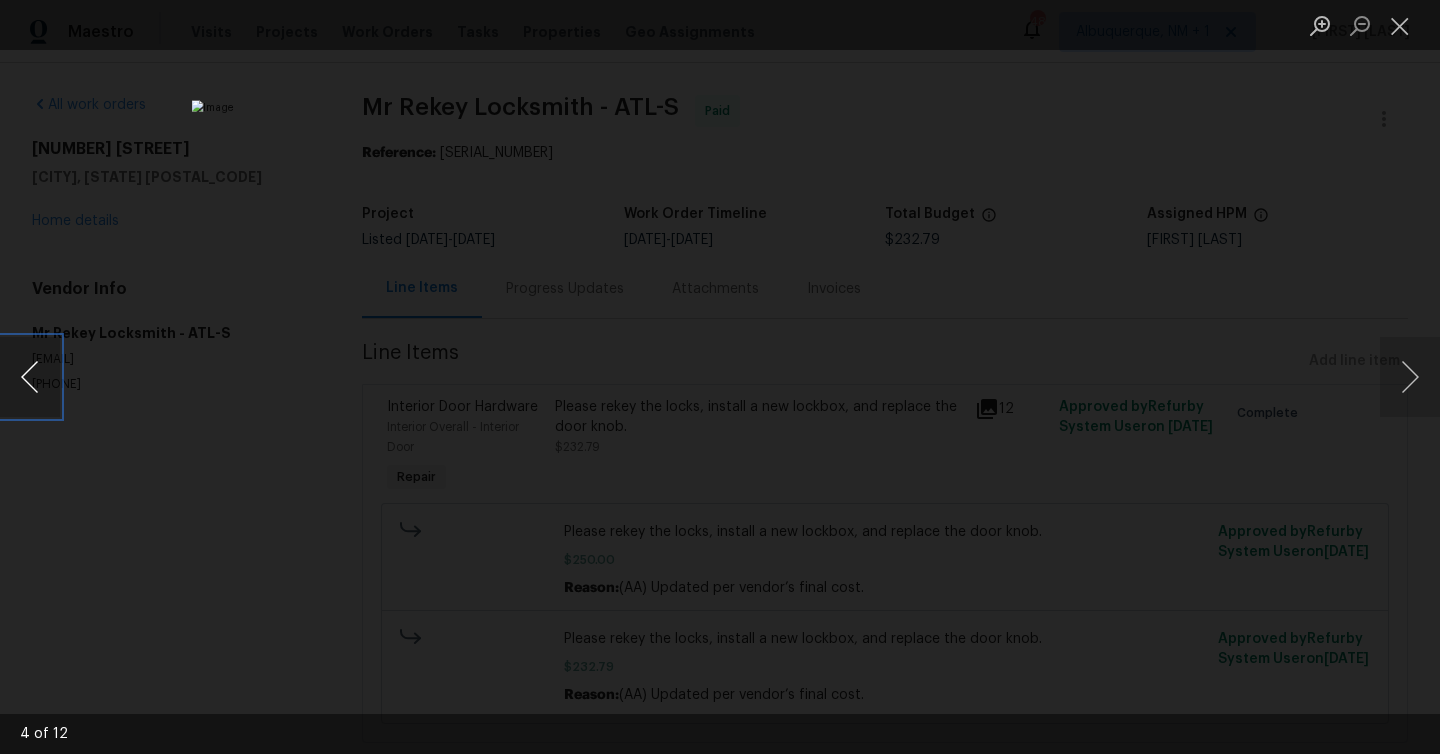 click at bounding box center [30, 377] 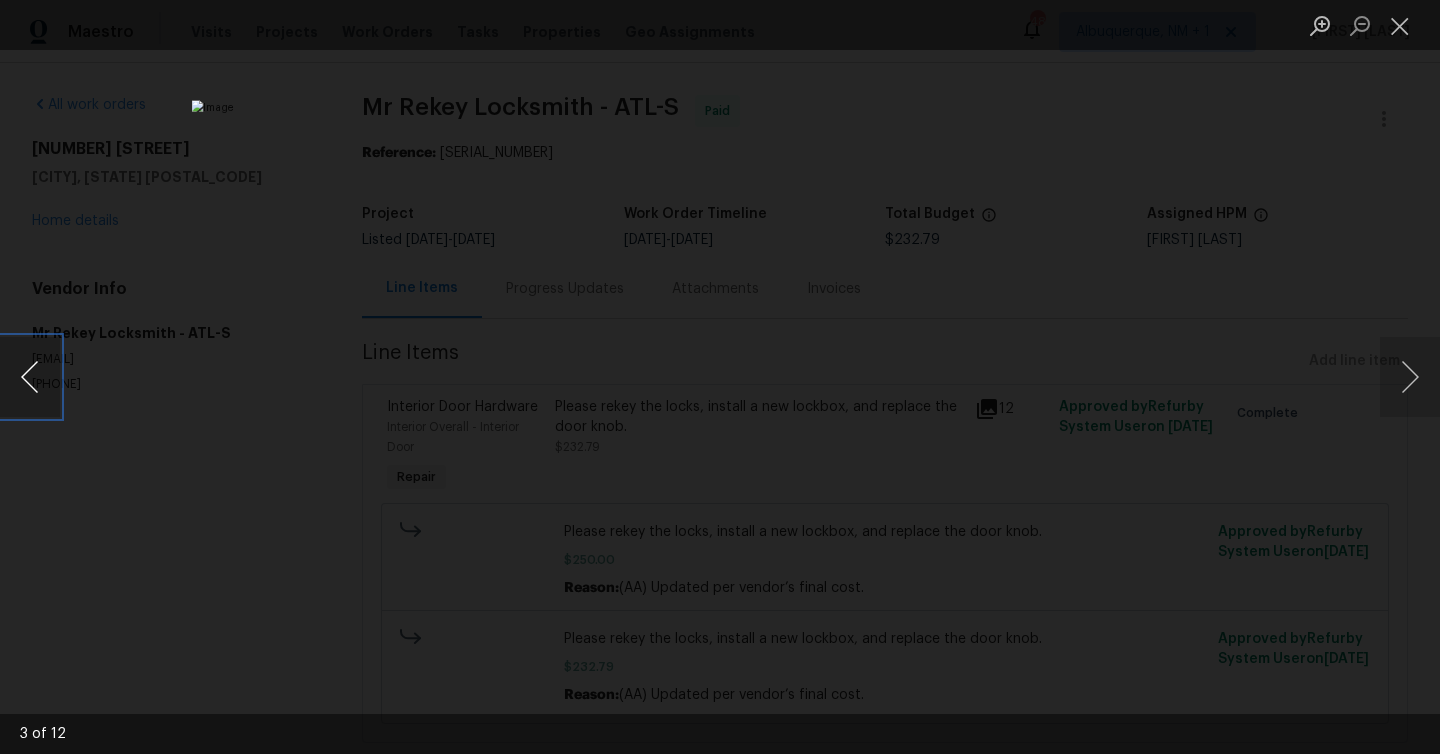 click at bounding box center (30, 377) 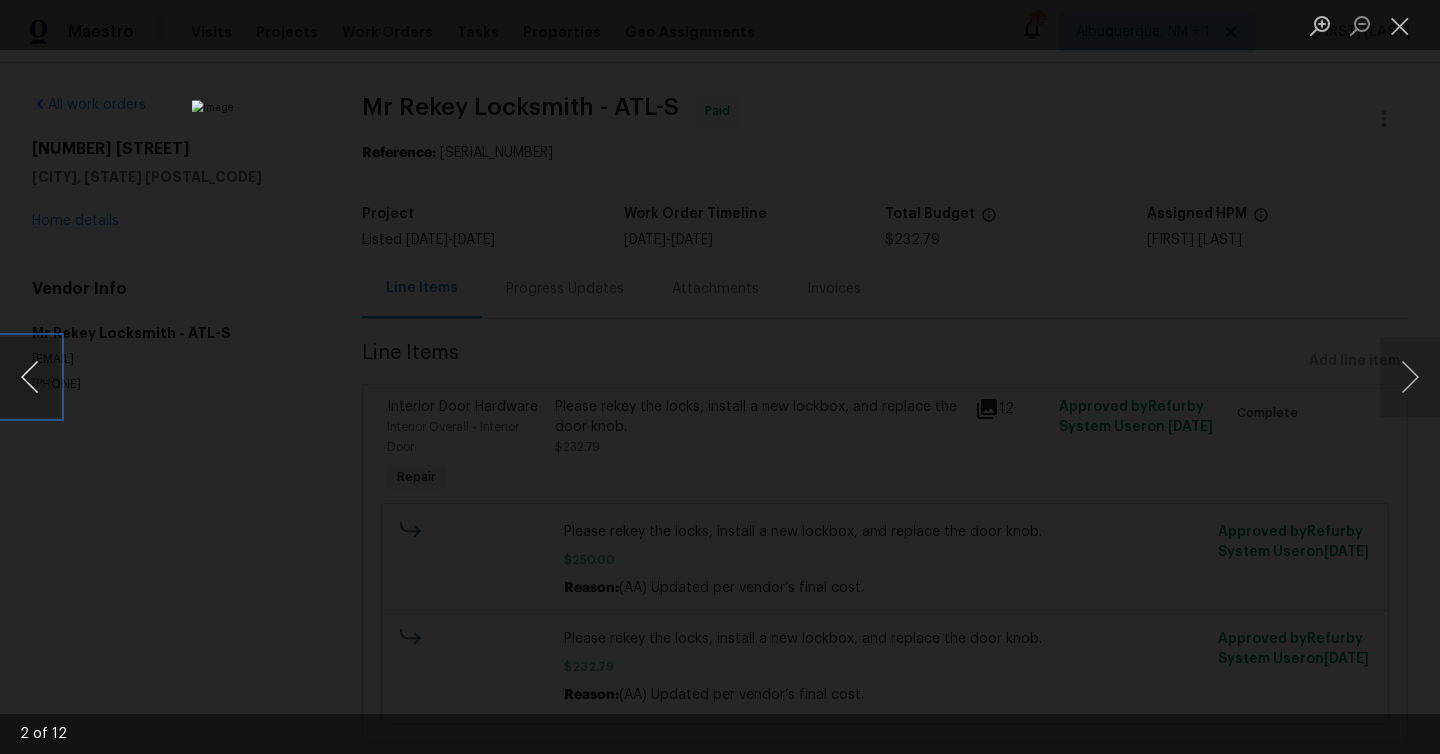 click at bounding box center [30, 377] 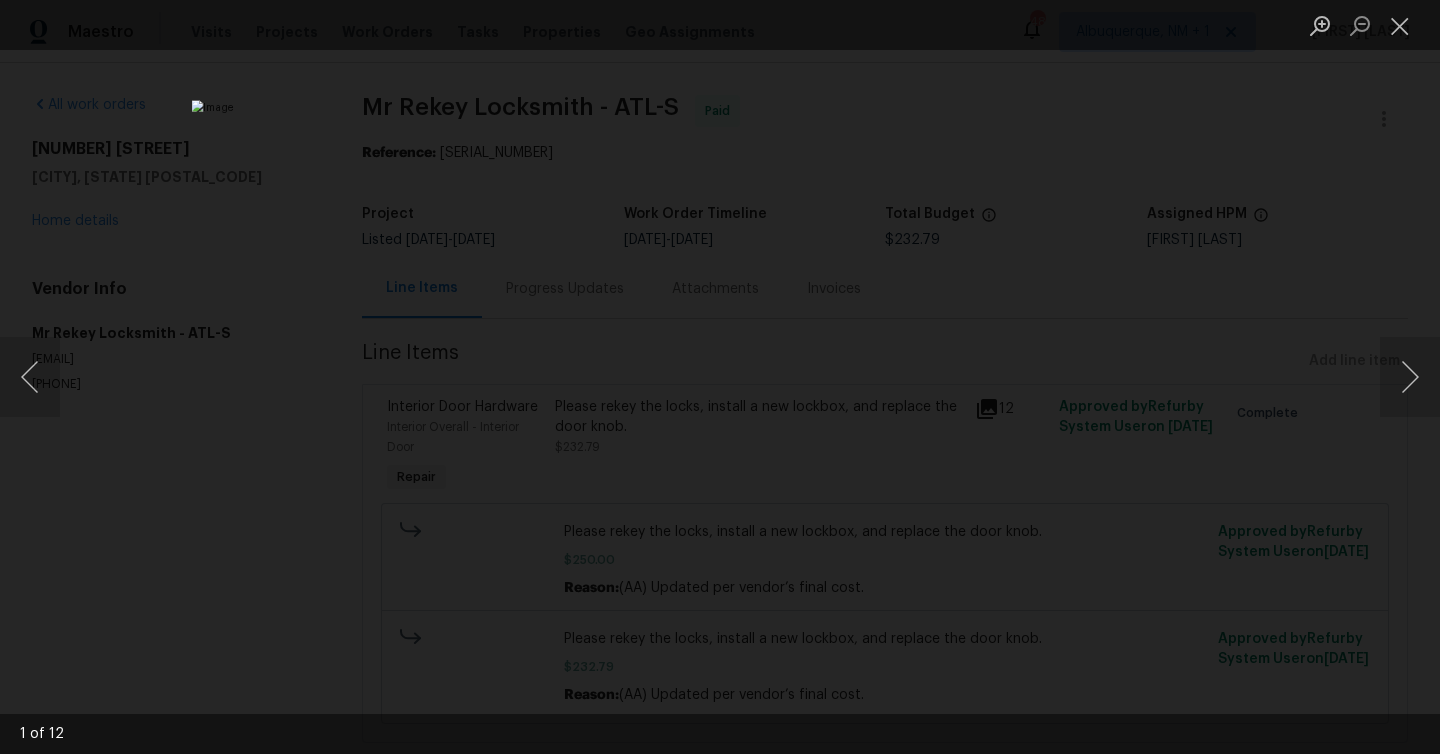 click at bounding box center [720, 377] 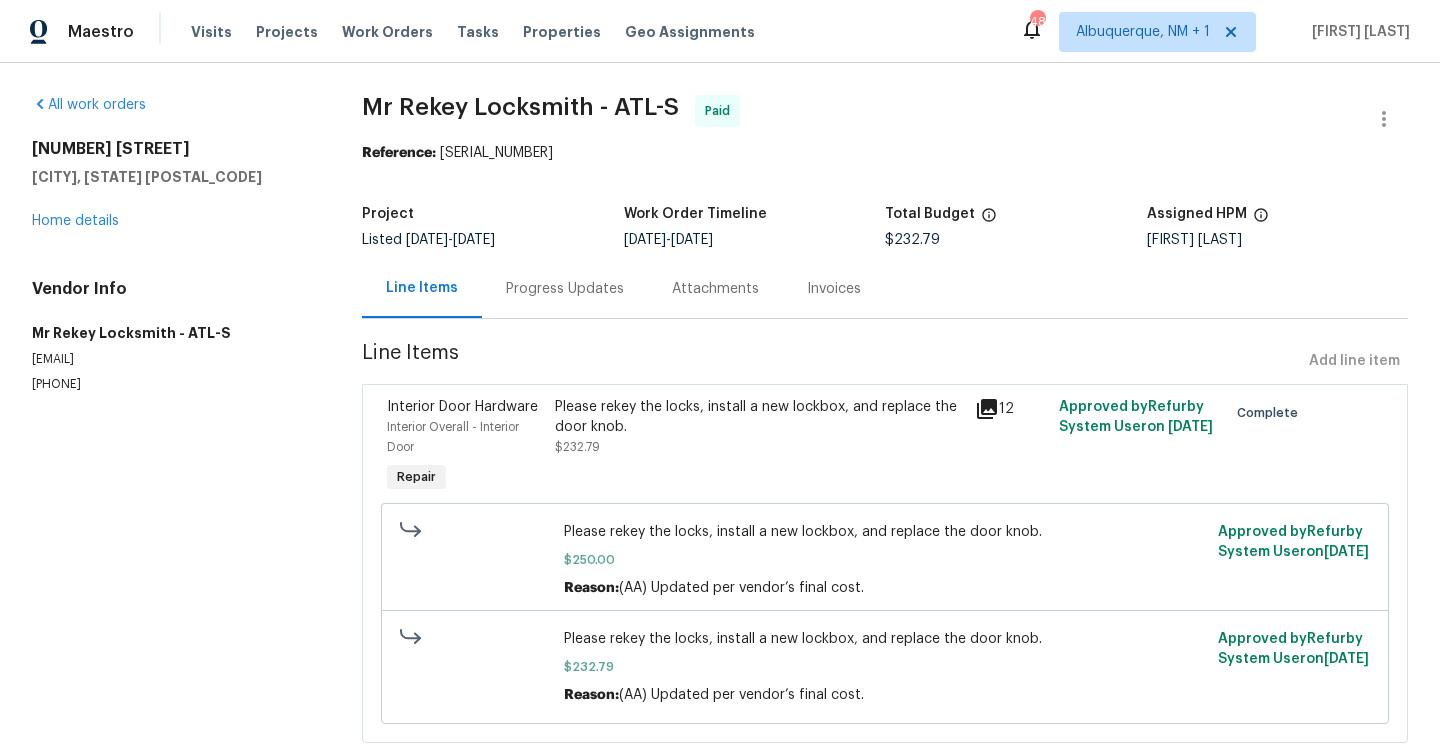 scroll, scrollTop: 47, scrollLeft: 0, axis: vertical 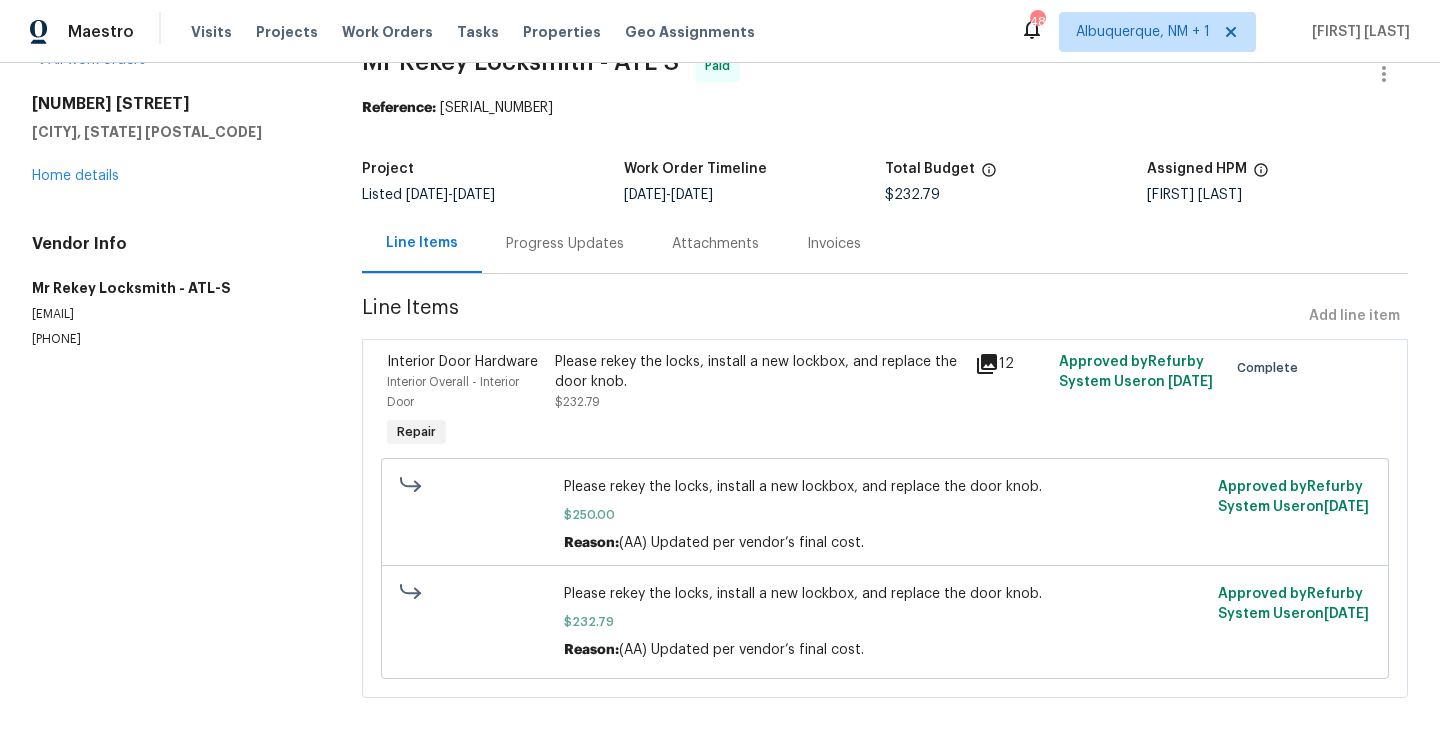 click on "Progress Updates" at bounding box center (565, 244) 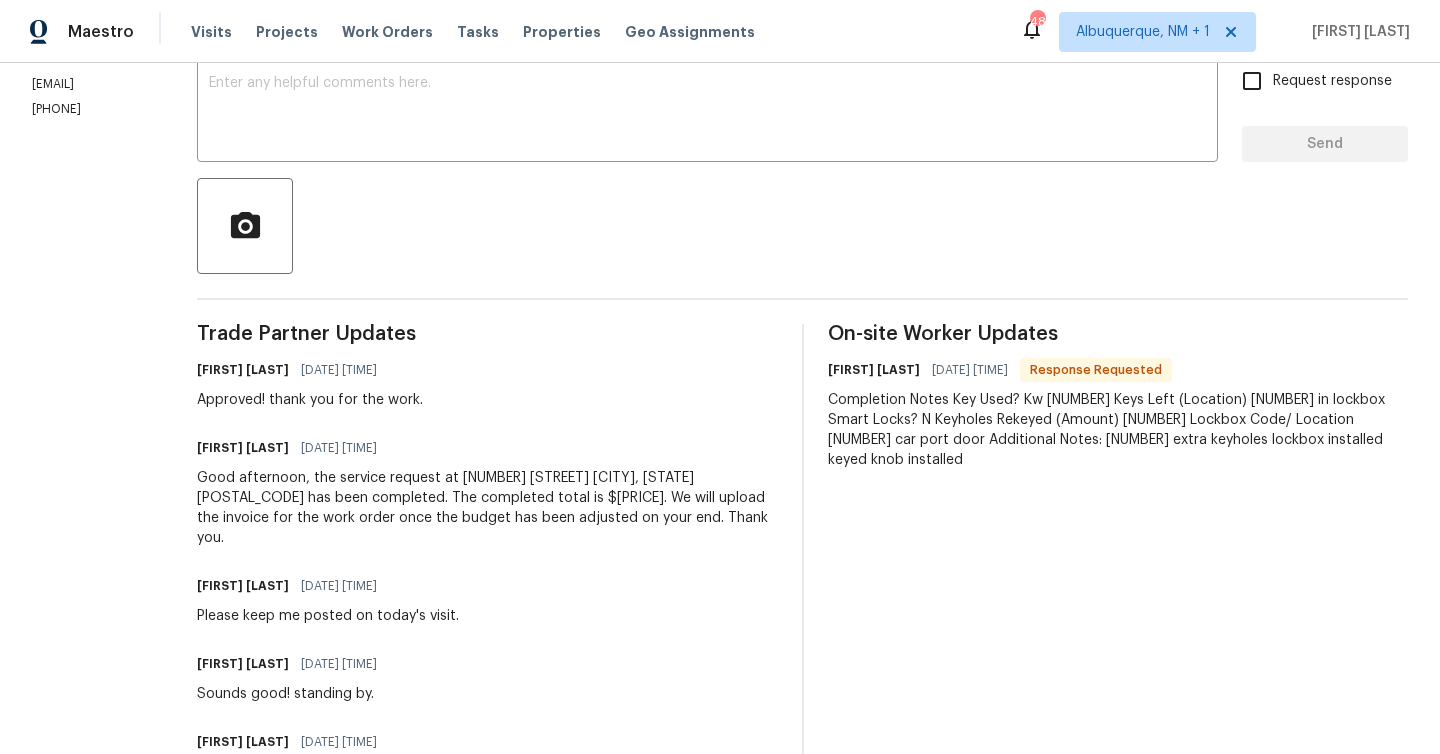 scroll, scrollTop: 0, scrollLeft: 0, axis: both 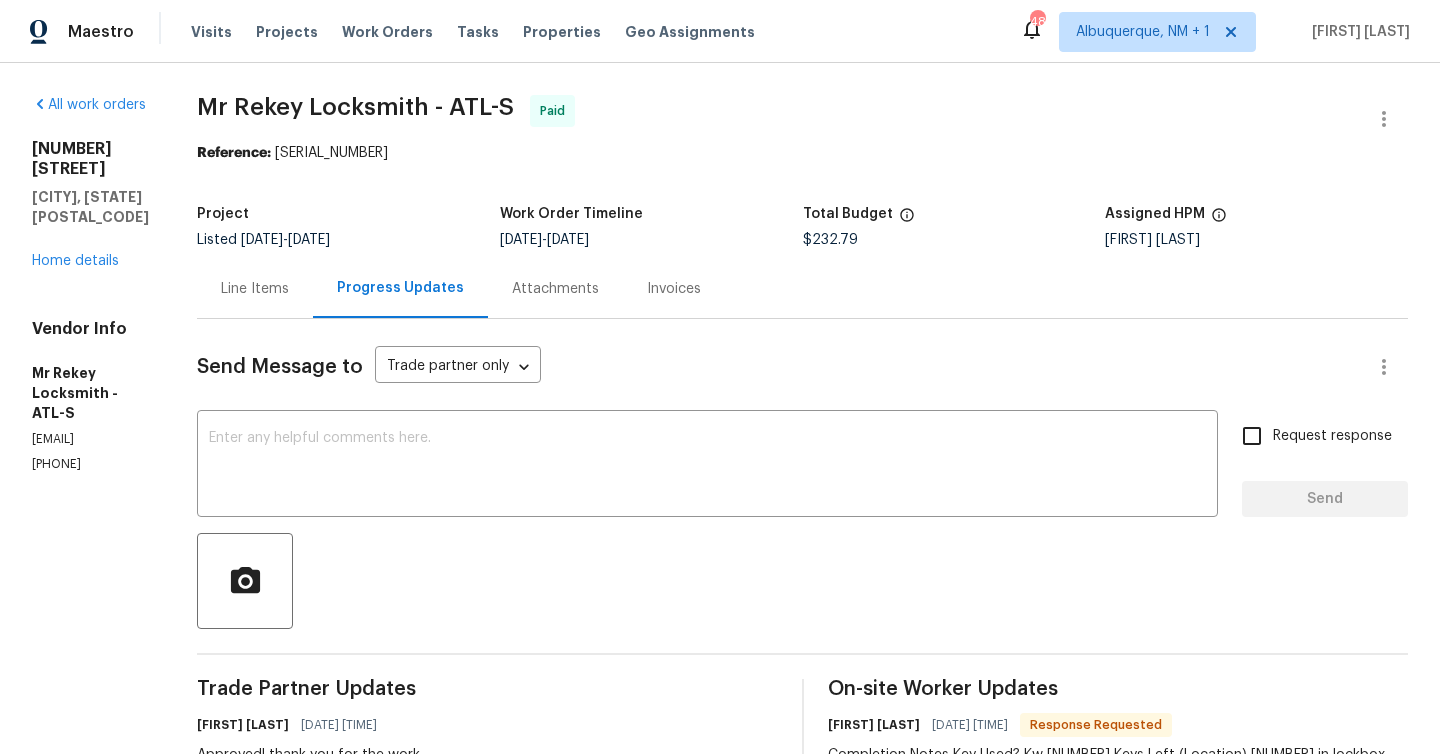click on "Attachments" at bounding box center [555, 288] 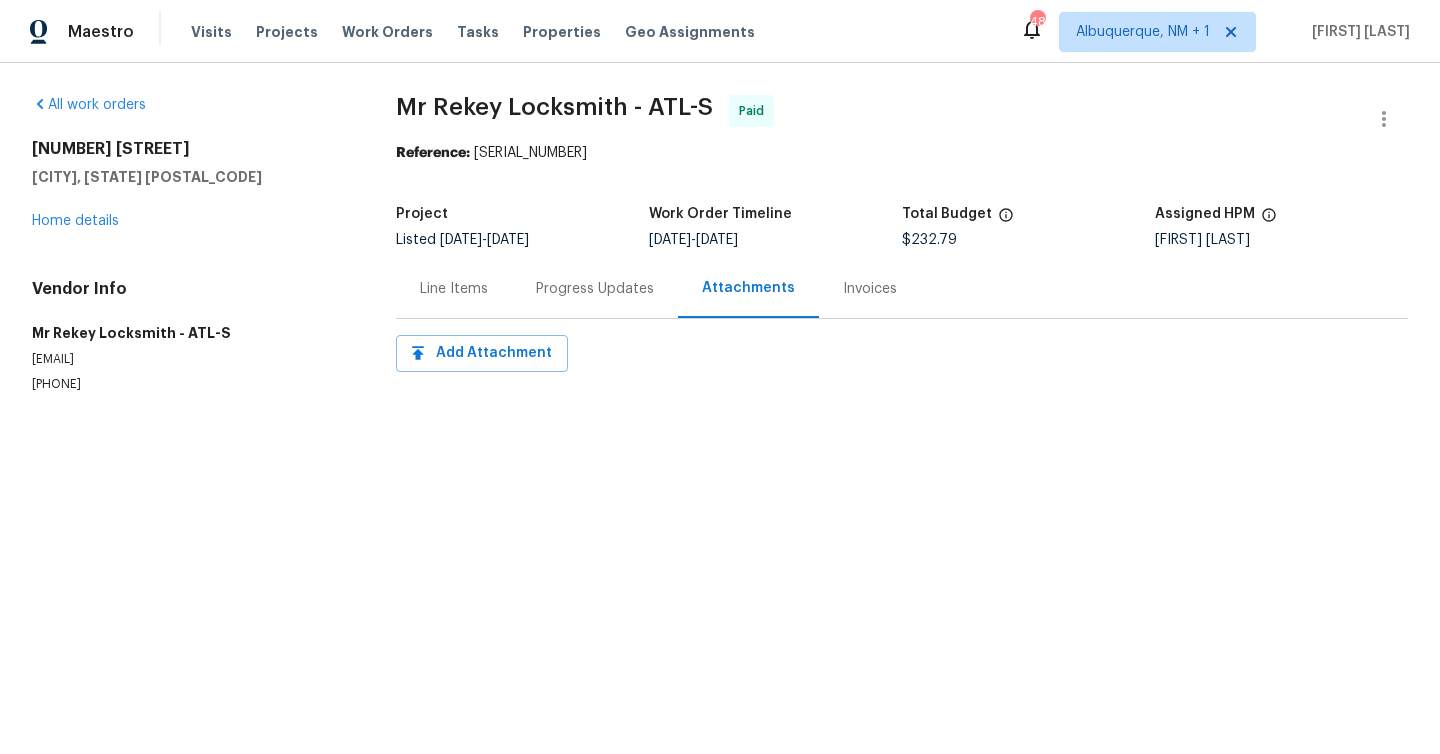 click on "Invoices" at bounding box center (870, 288) 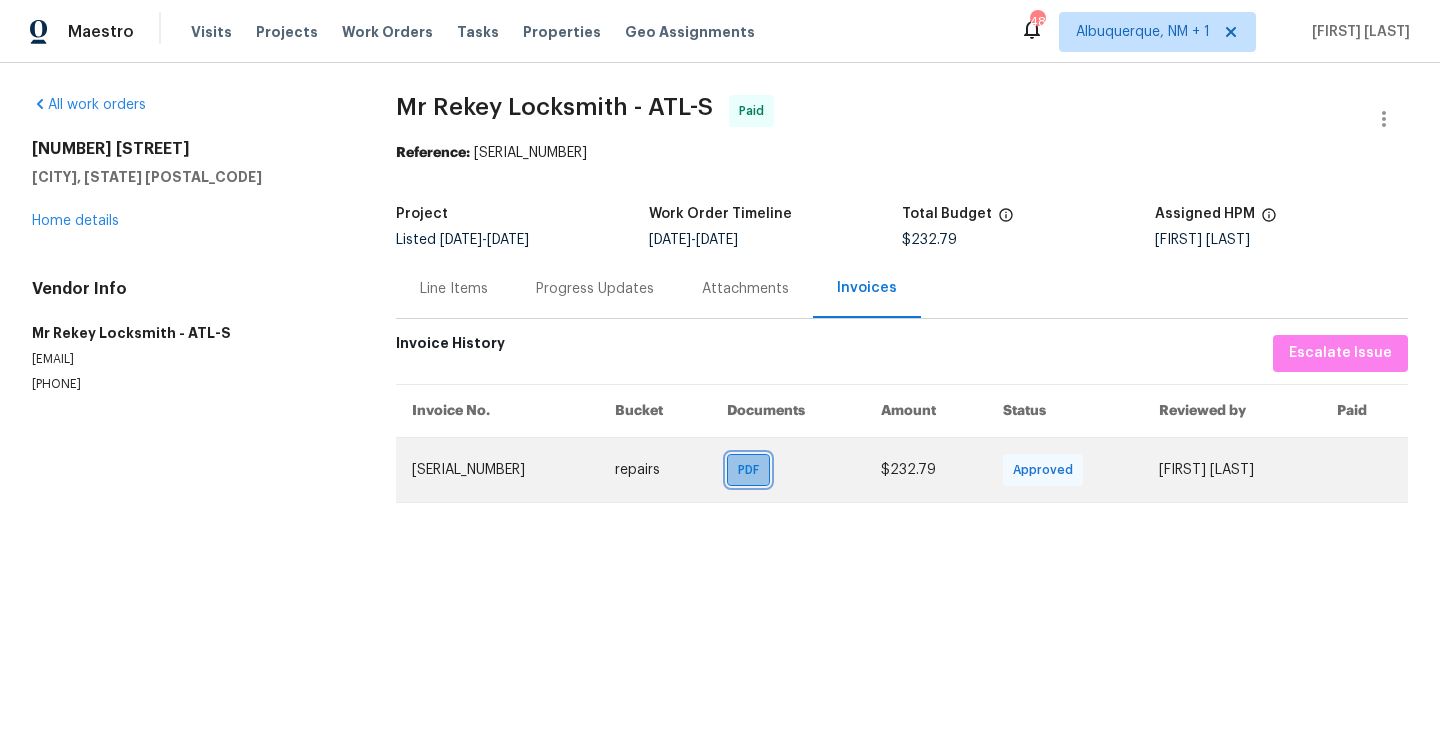 click on "PDF" at bounding box center [752, 470] 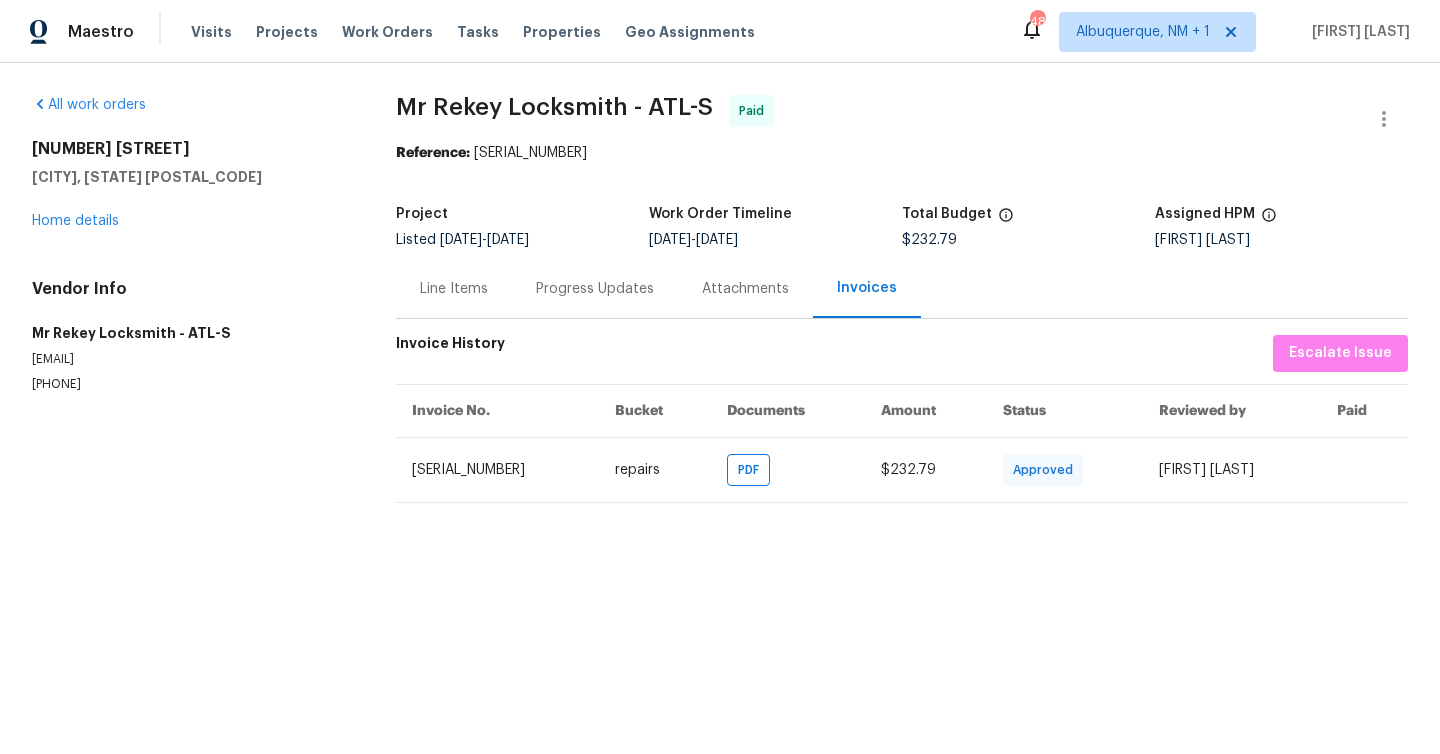 click on "Progress Updates" at bounding box center (595, 289) 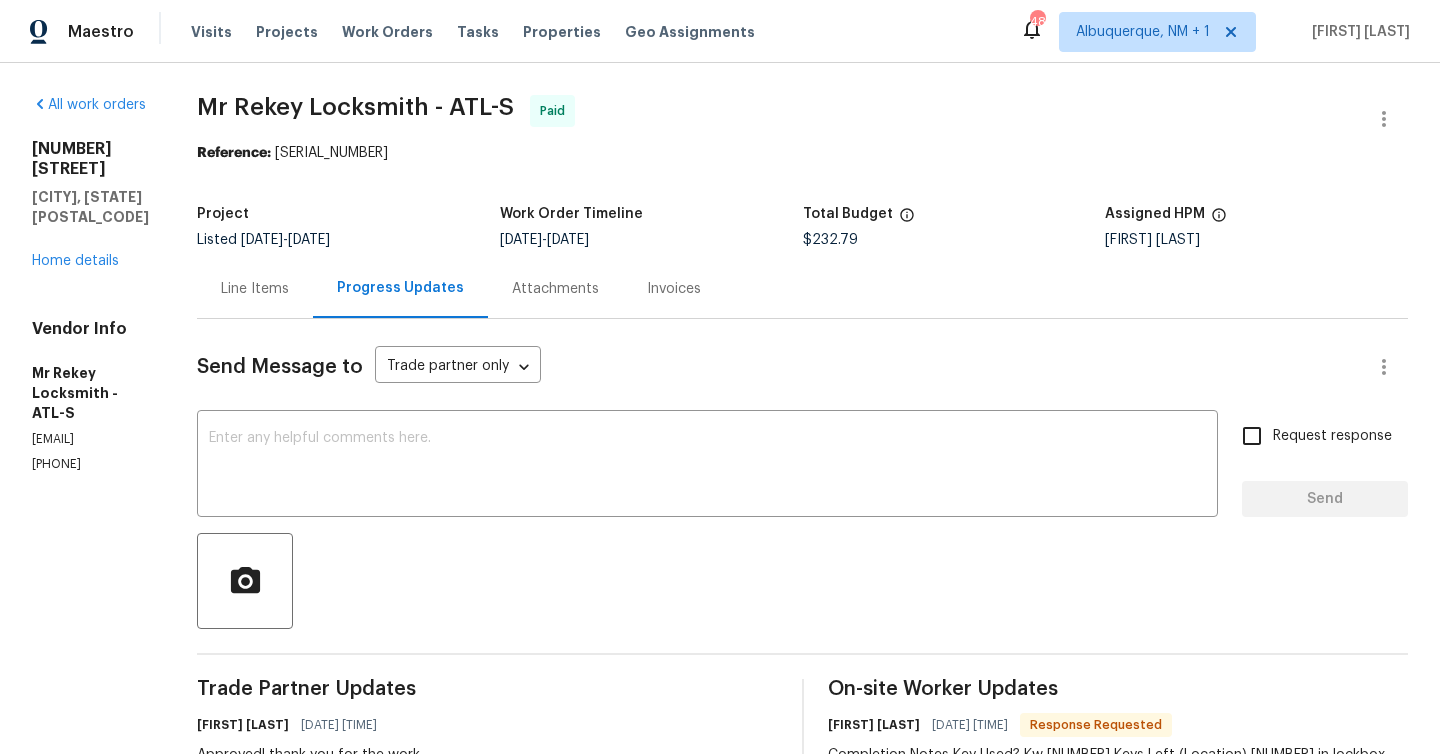 click on "Line Items Progress Updates Attachments Invoices" at bounding box center (802, 289) 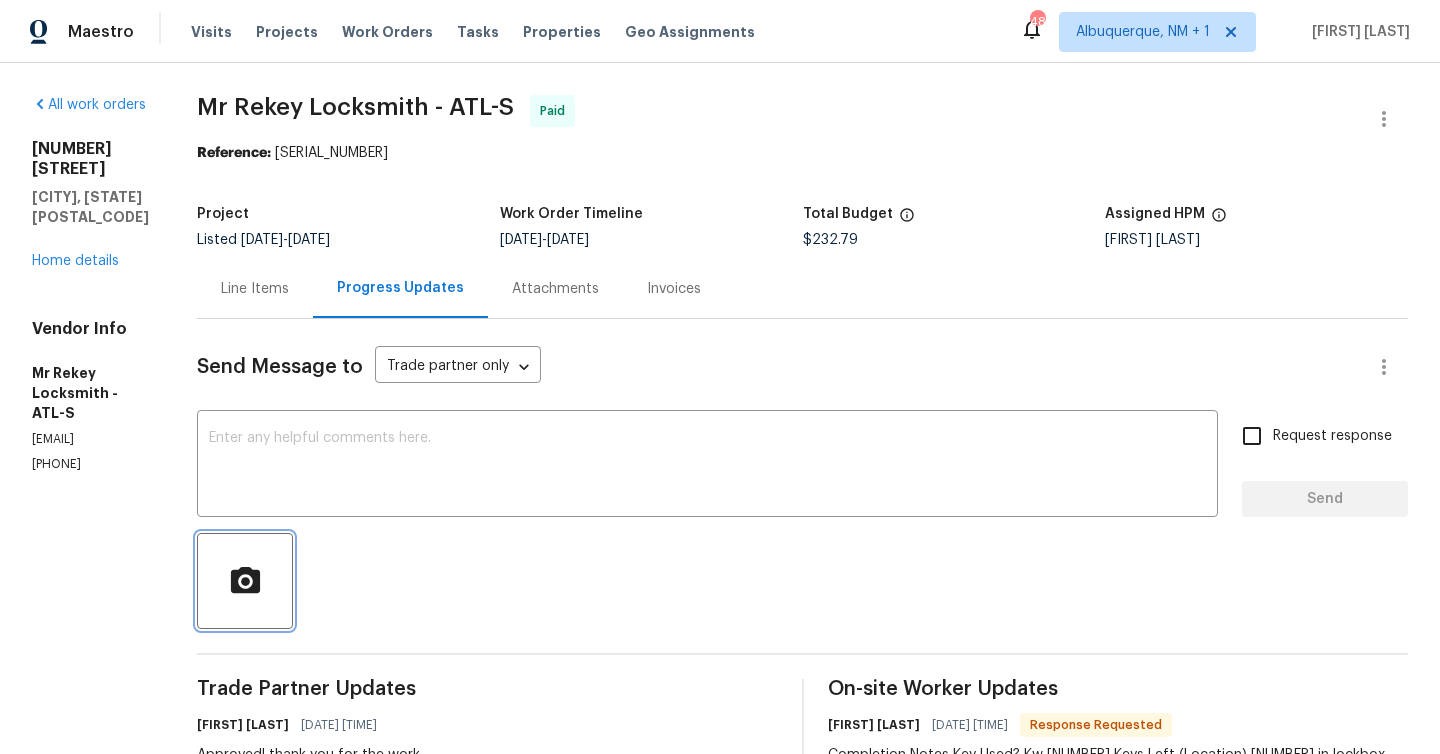 click 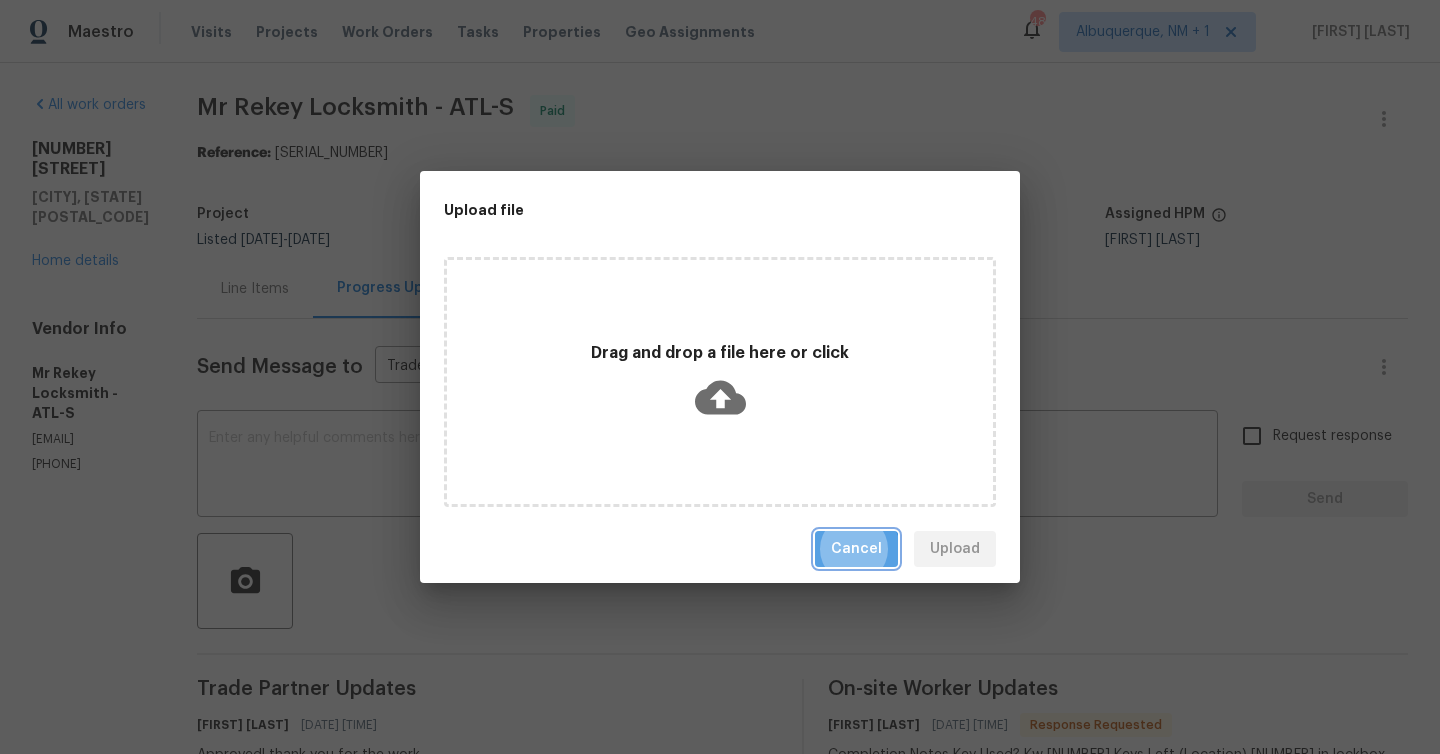 click on "Cancel" at bounding box center [856, 549] 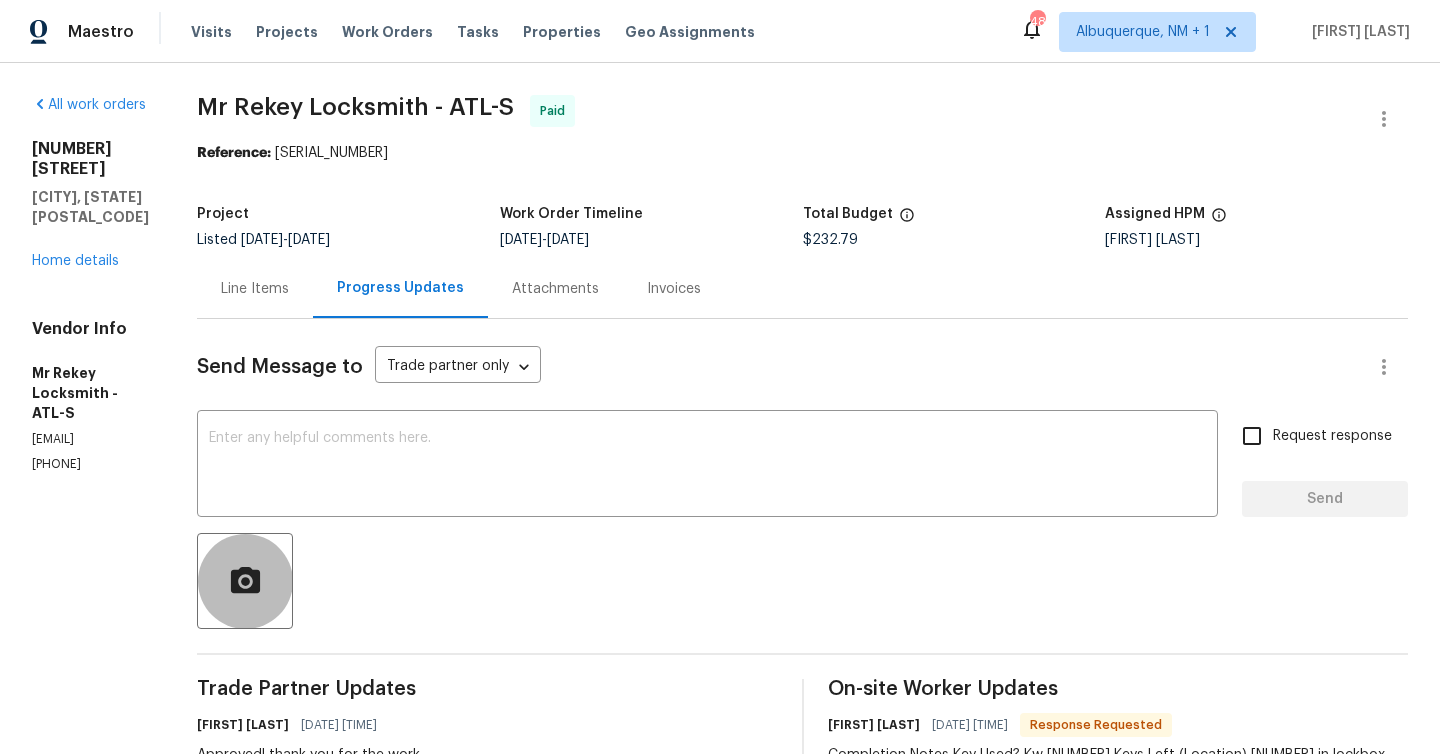click on "Line Items" at bounding box center [255, 288] 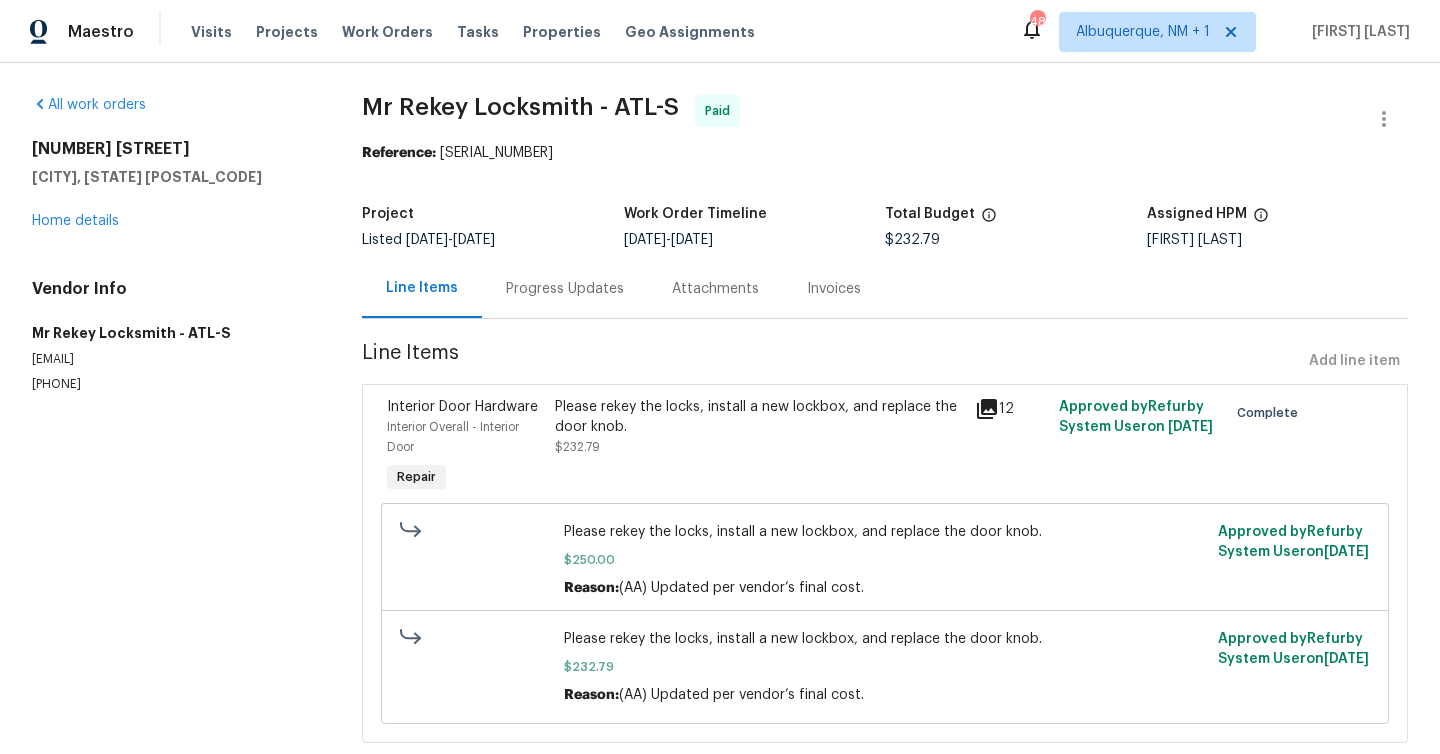 click 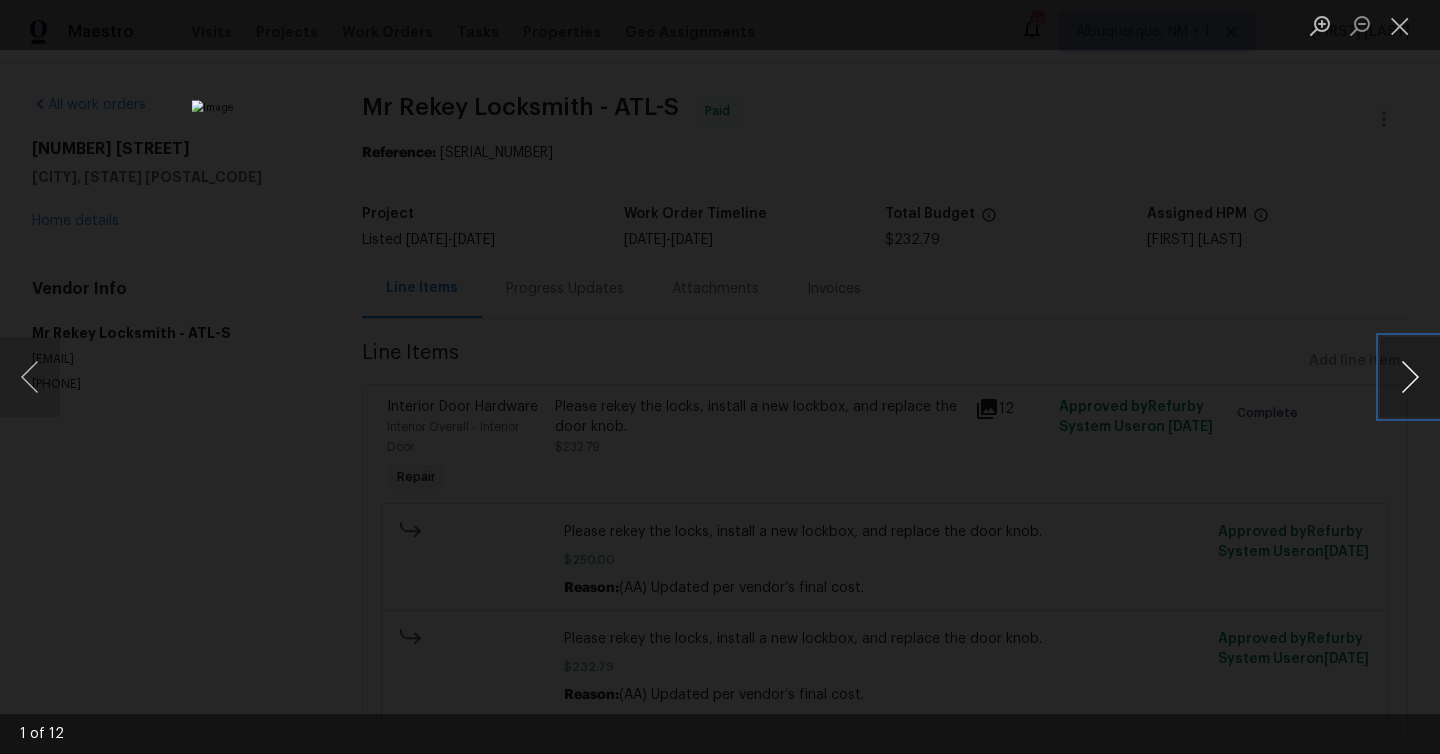 click at bounding box center [1410, 377] 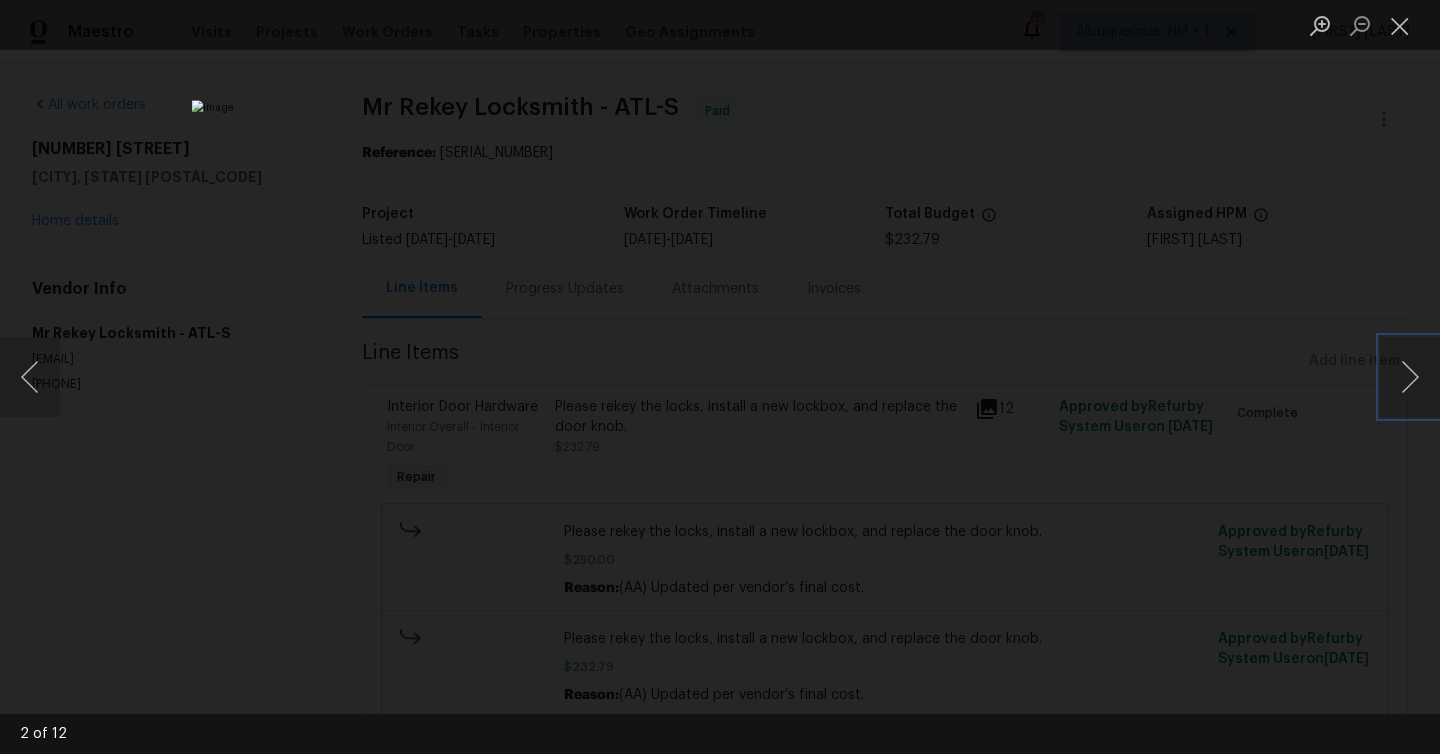 click at bounding box center (720, 376) 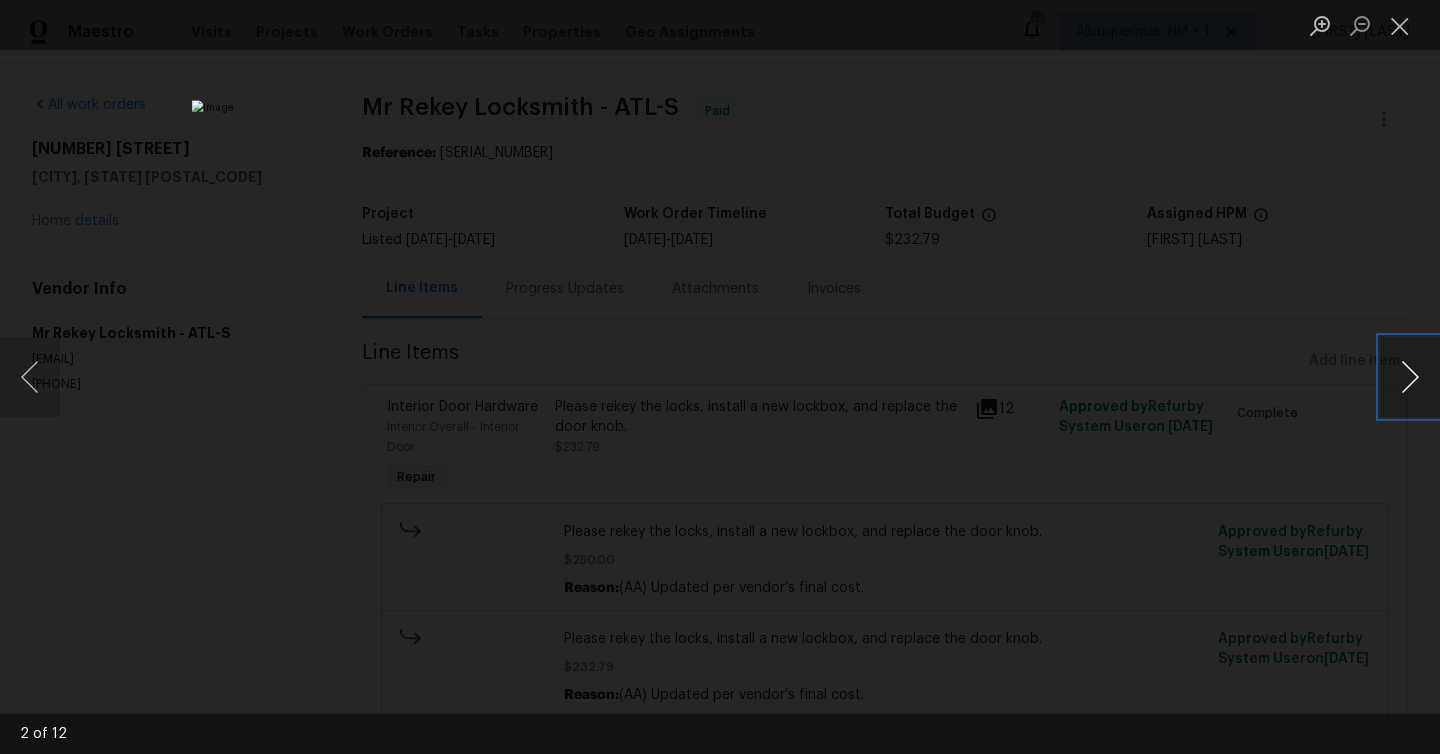 click at bounding box center (1410, 377) 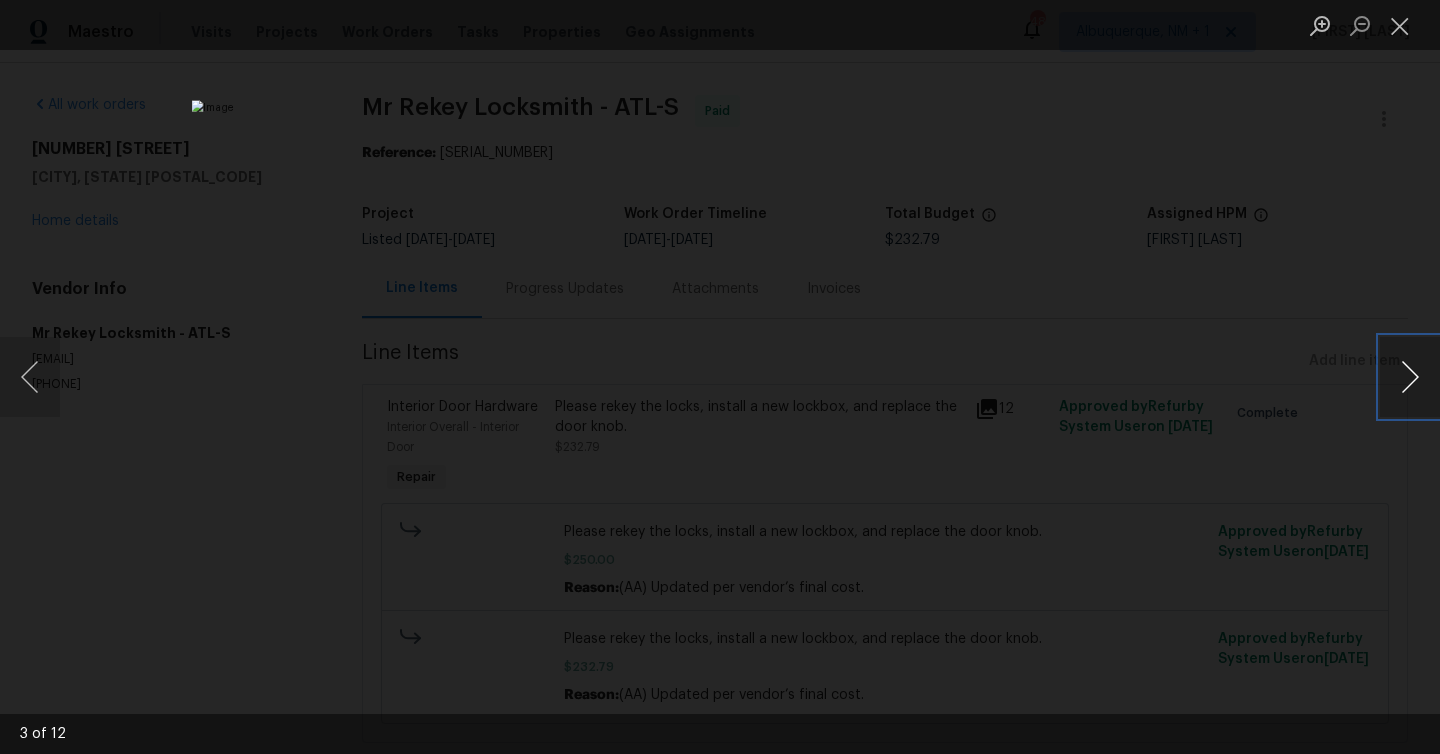 click at bounding box center [1410, 377] 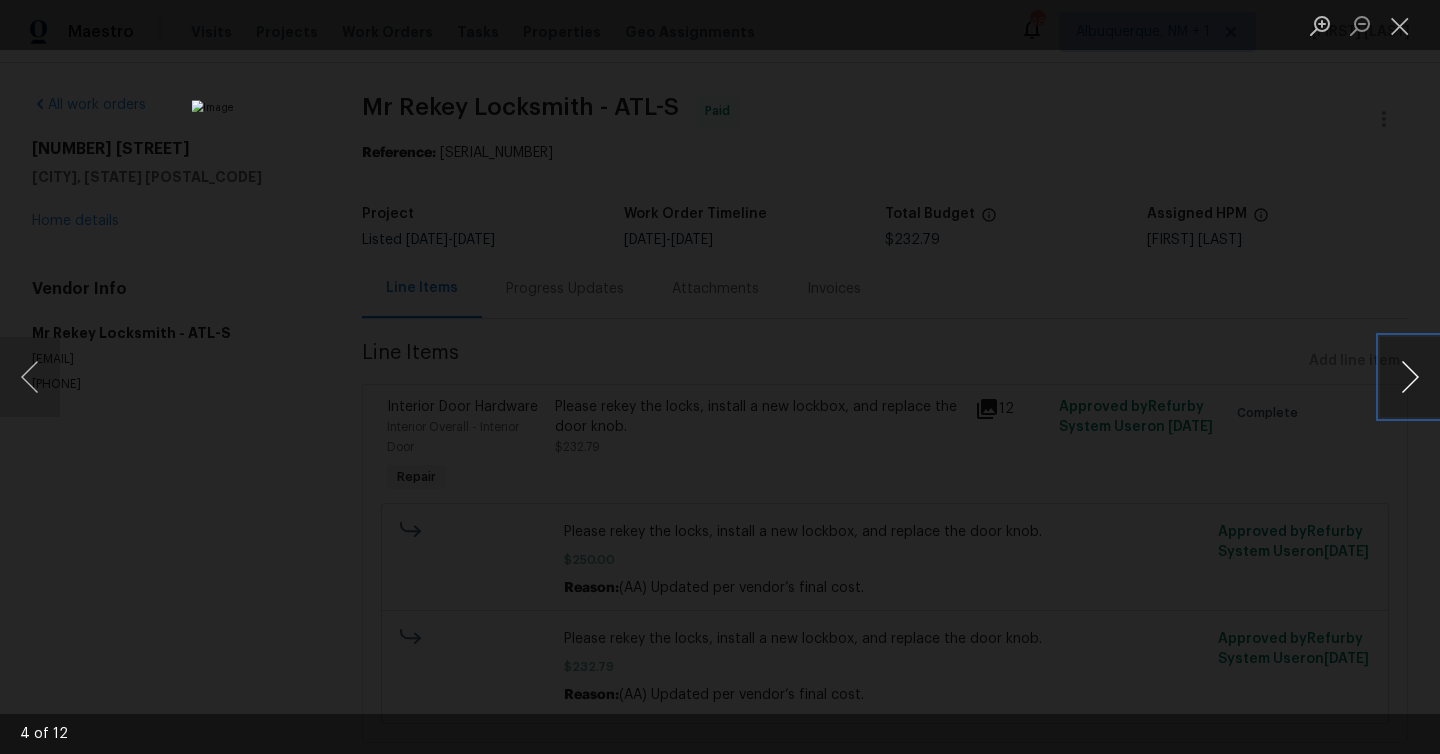 click at bounding box center (1410, 377) 